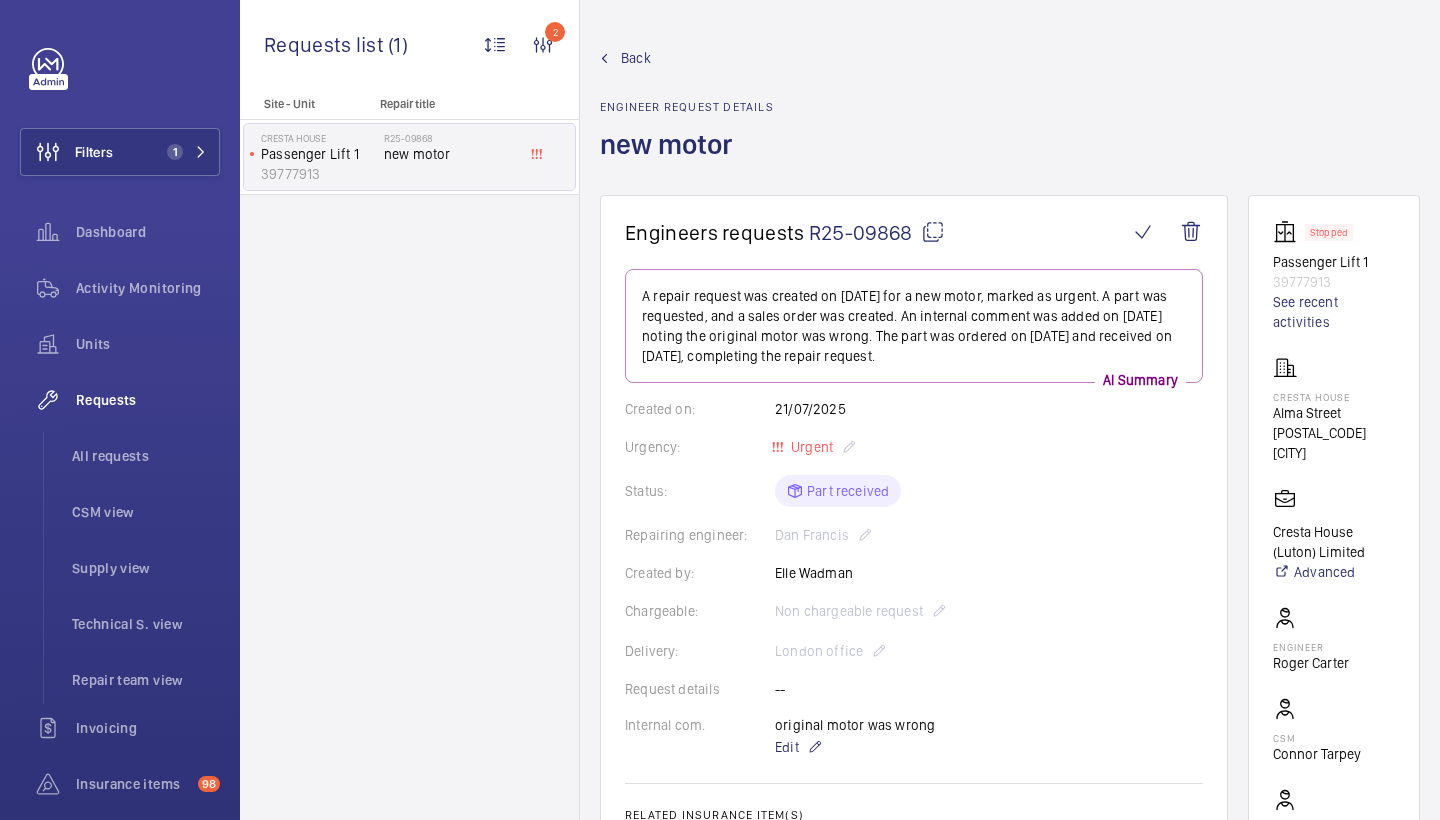 scroll, scrollTop: 0, scrollLeft: 0, axis: both 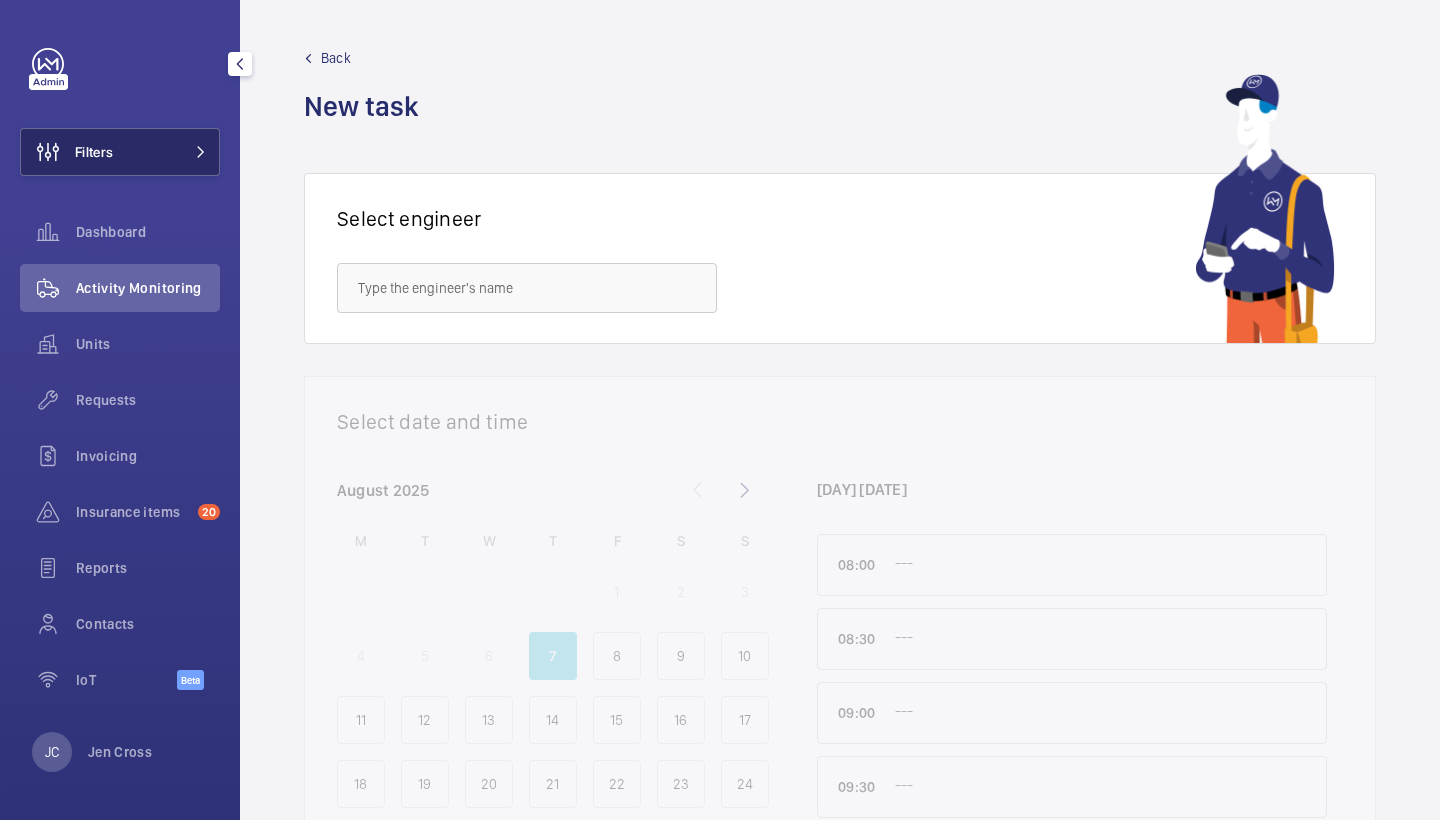 click on "Filters" 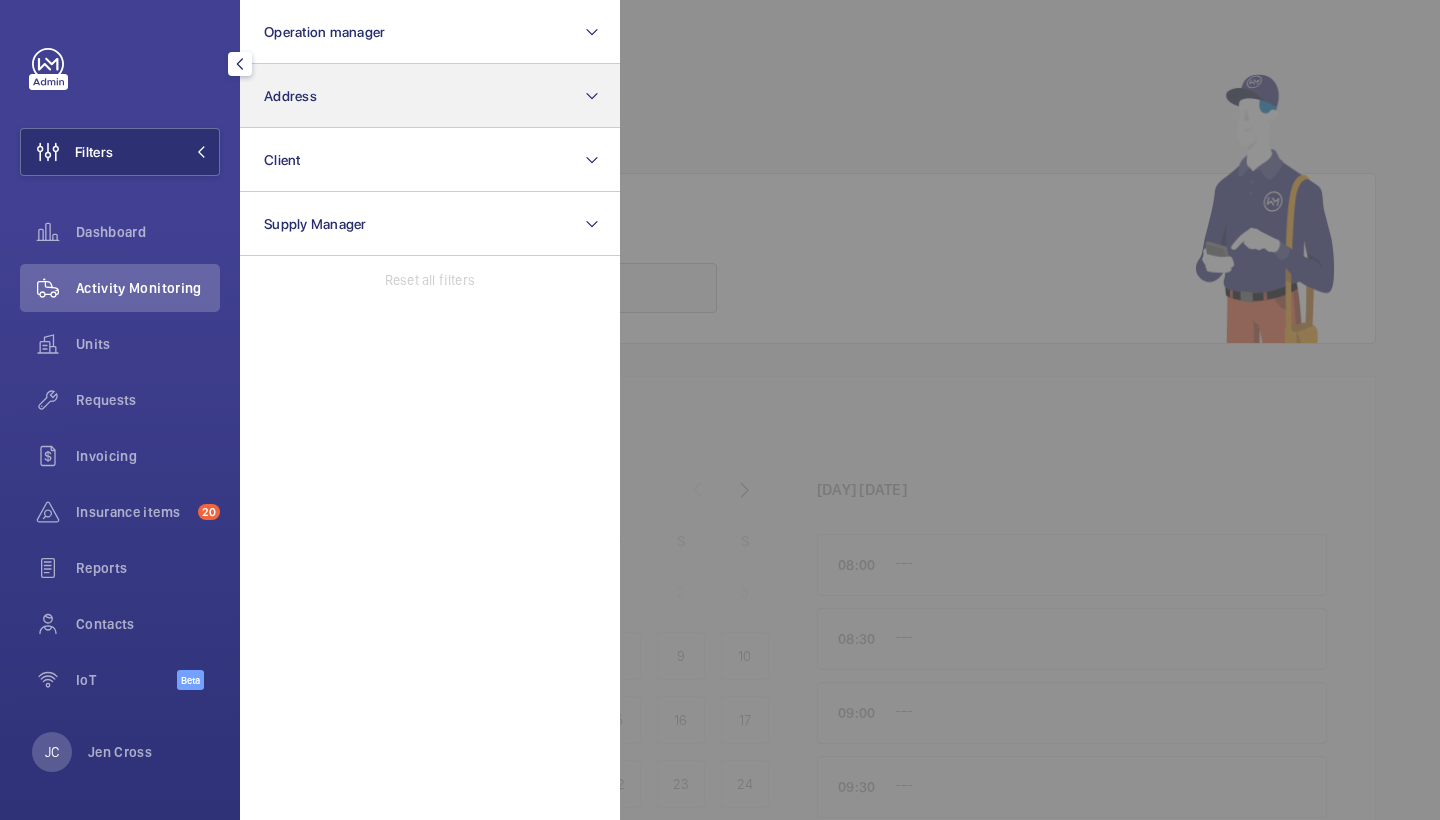 click on "Address" 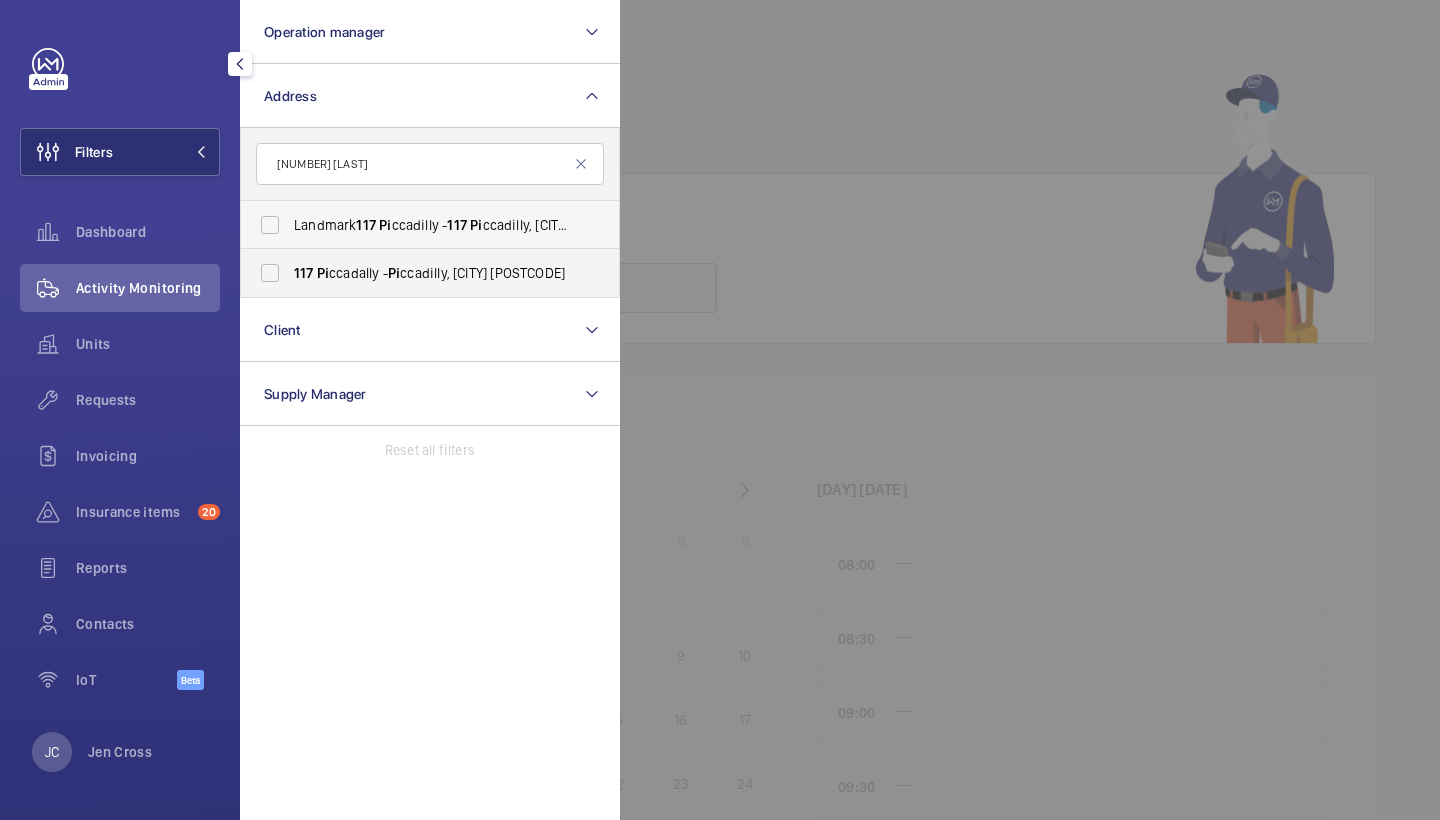 type on "[NUMBER] [LAST]" 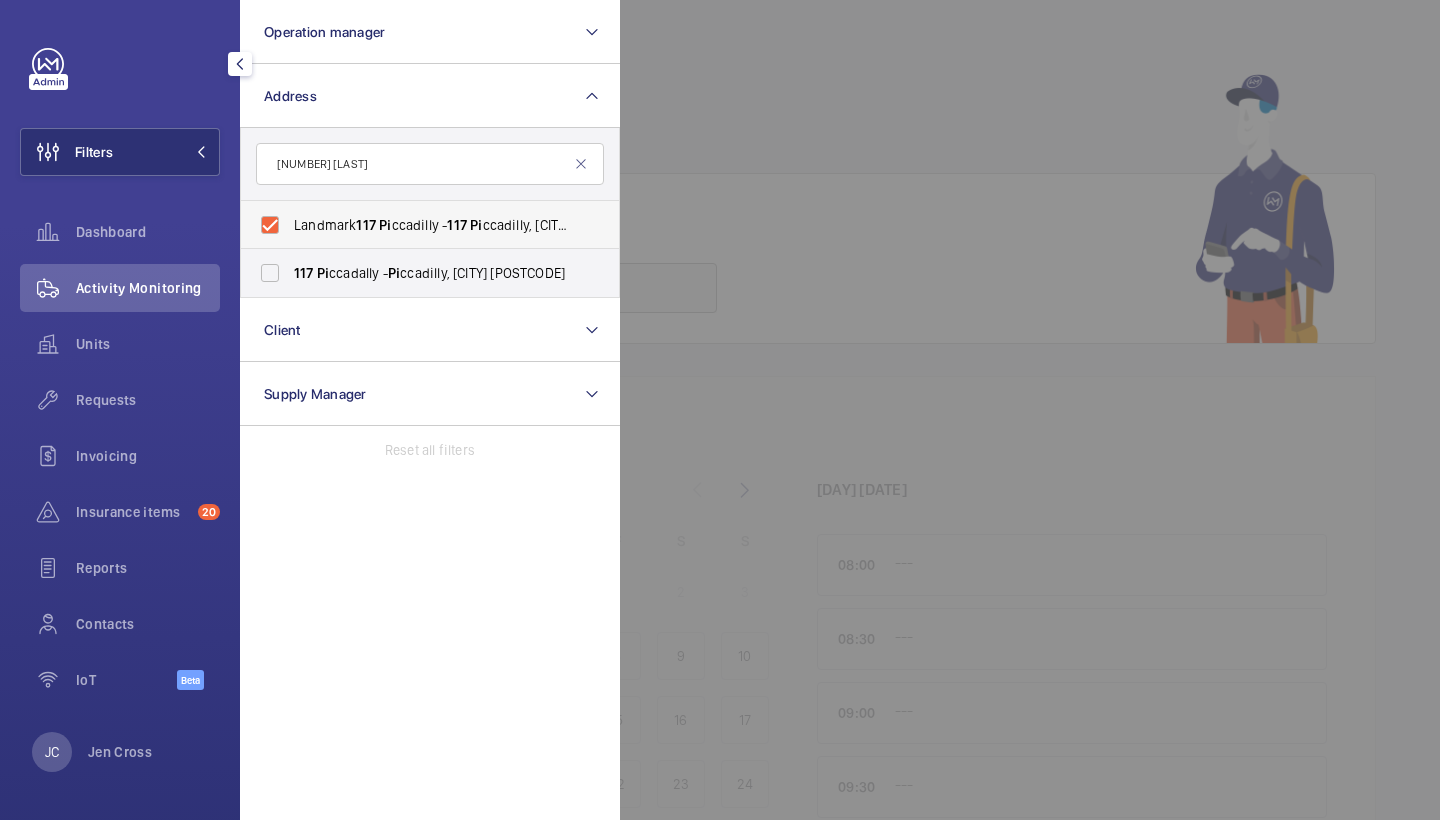 checkbox on "true" 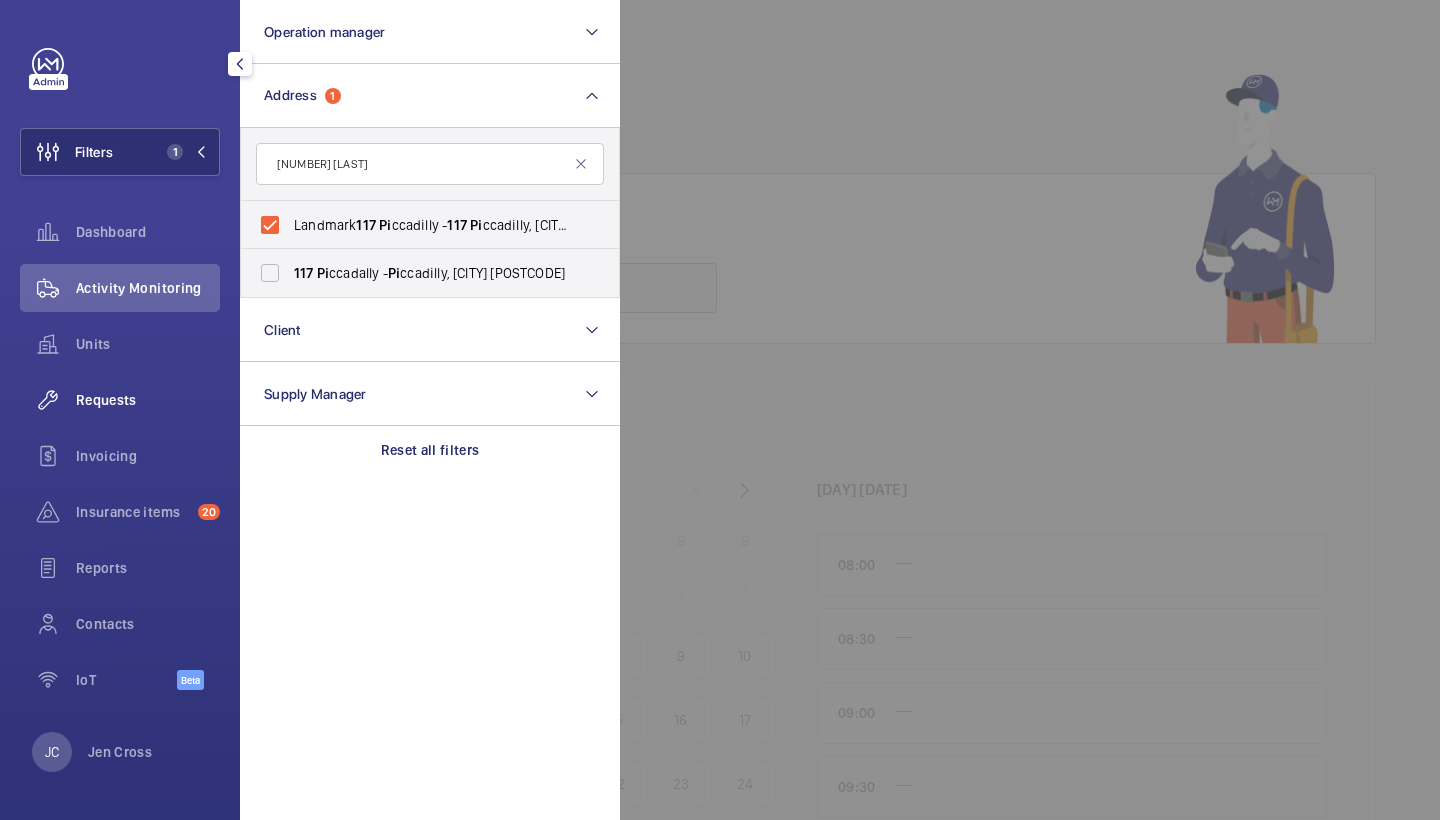 click on "Requests" 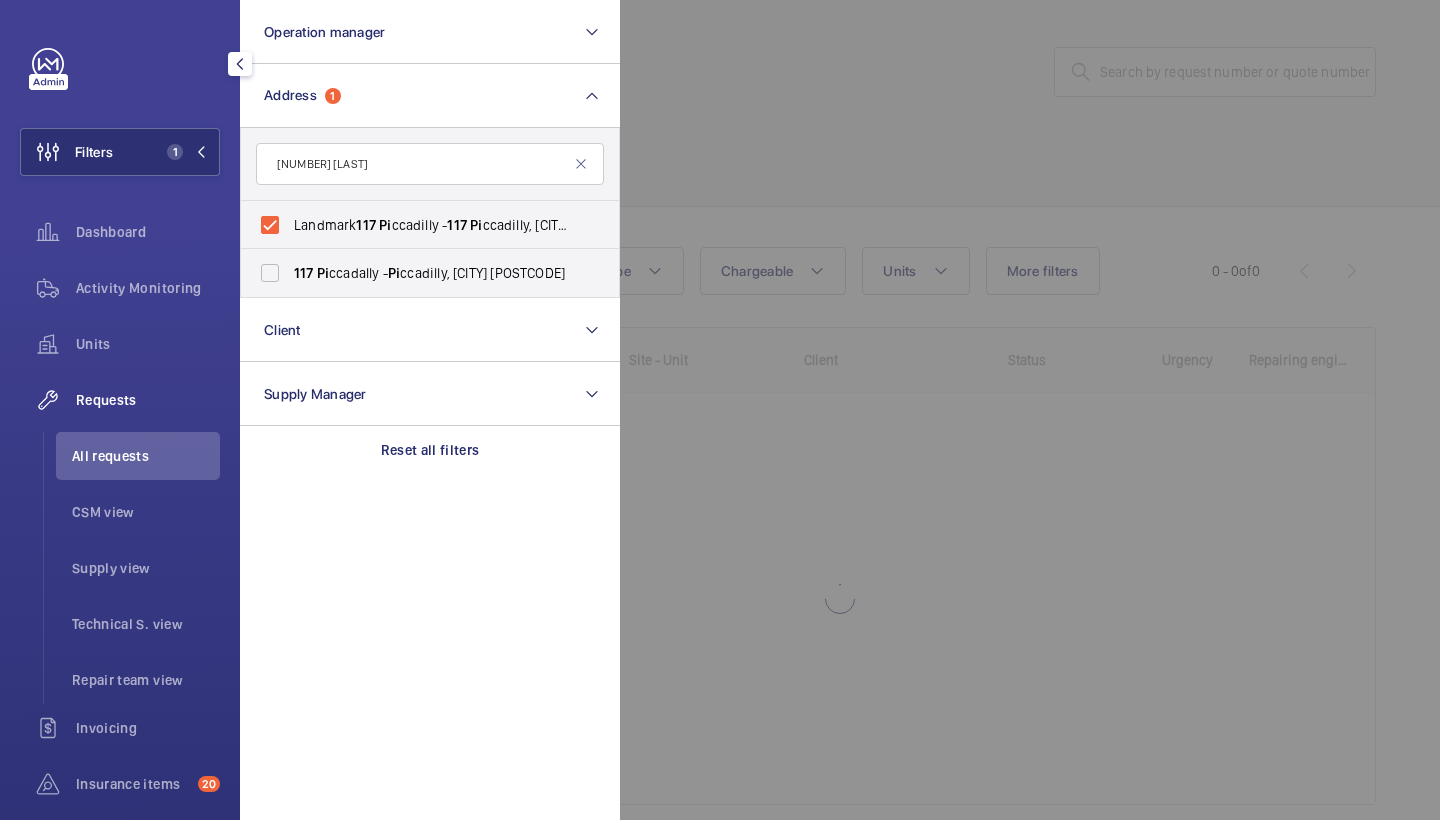 click 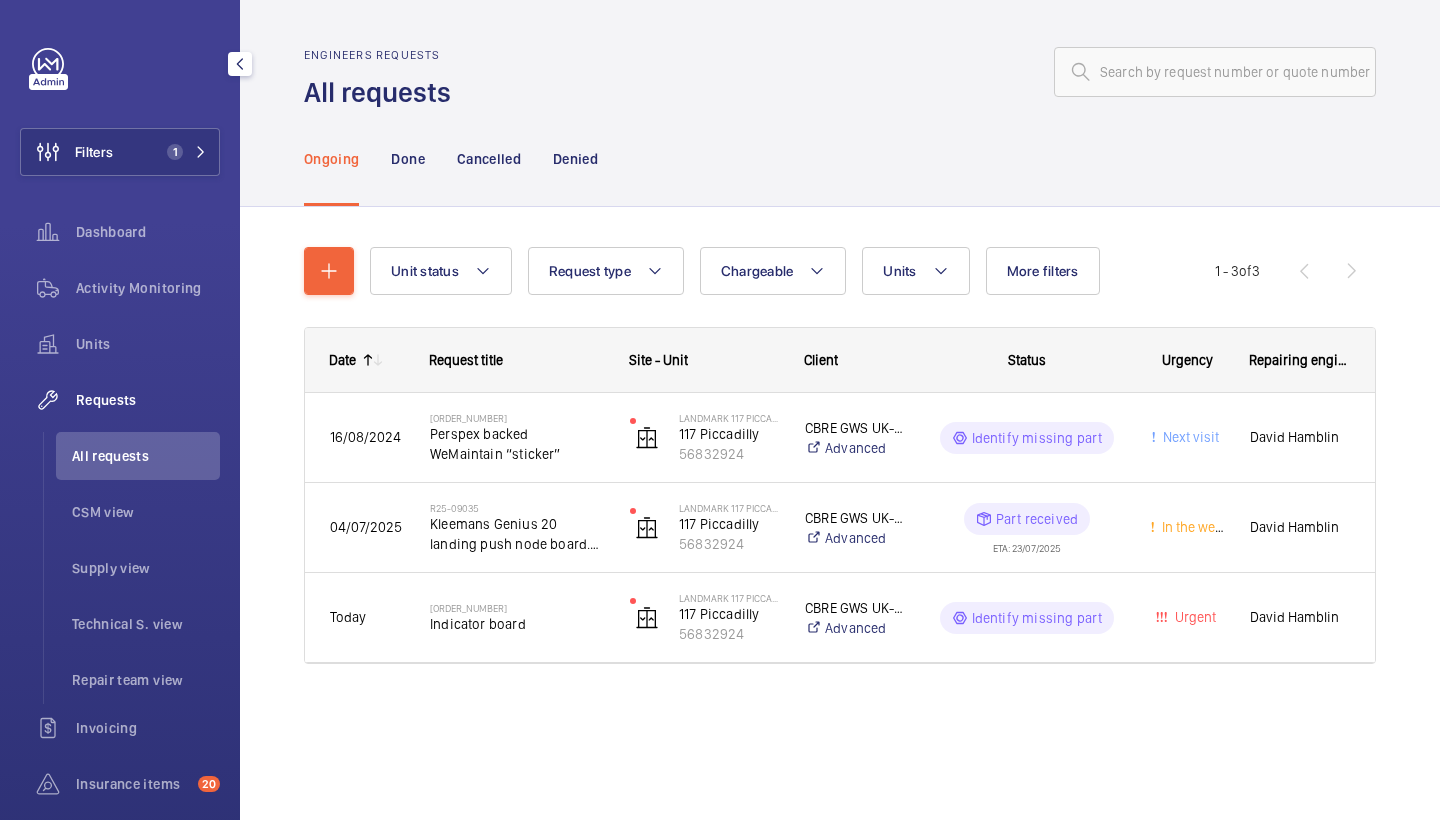 click on "Filters 1 Dashboard Activity Monitoring Units Requests All requests CSM view Supply view Technical S. view Repair team view Invoicing Insurance items 20 Reports Contacts IoT Beta" 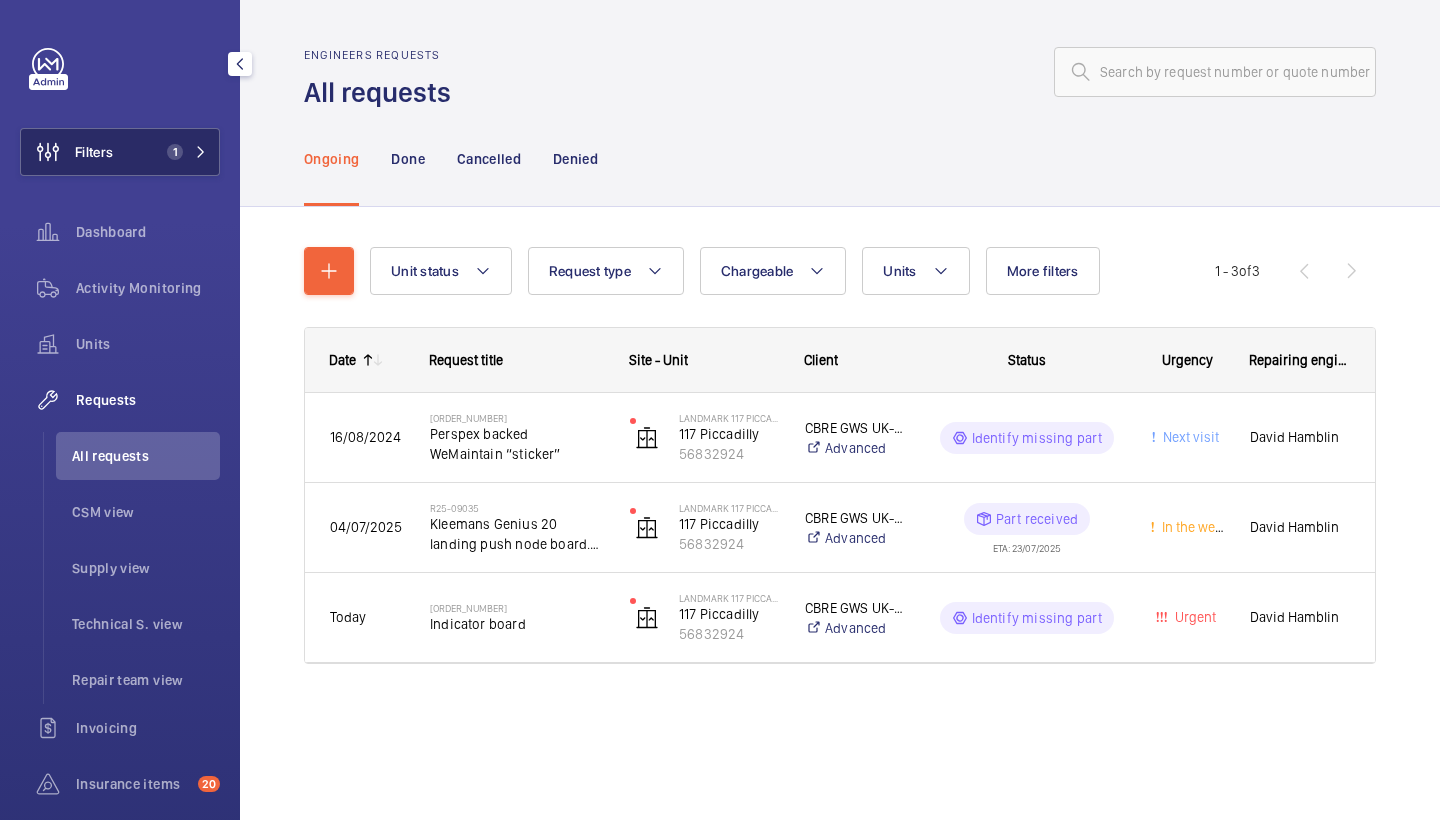 click on "Filters 1" 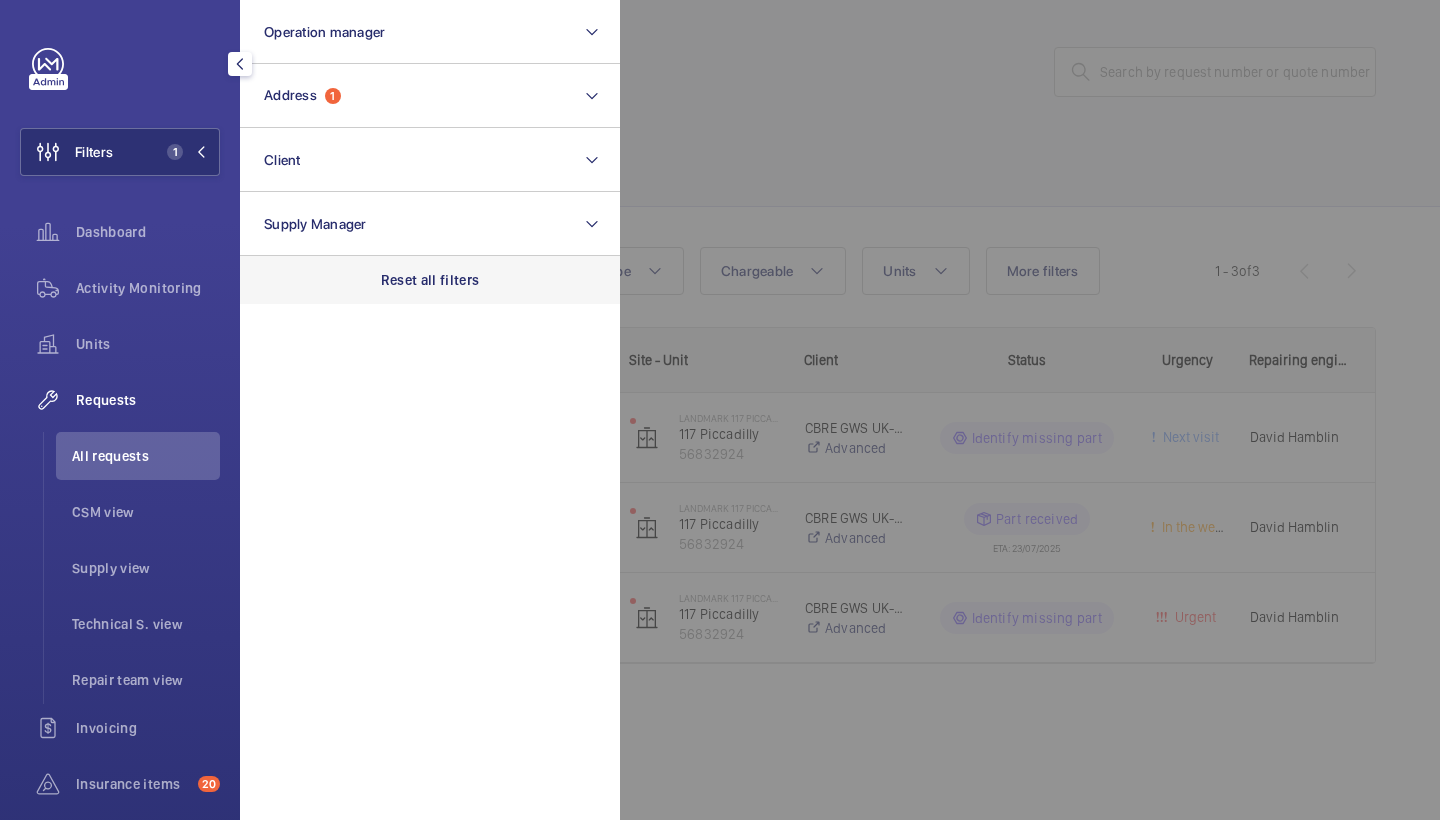 click on "Reset all filters" 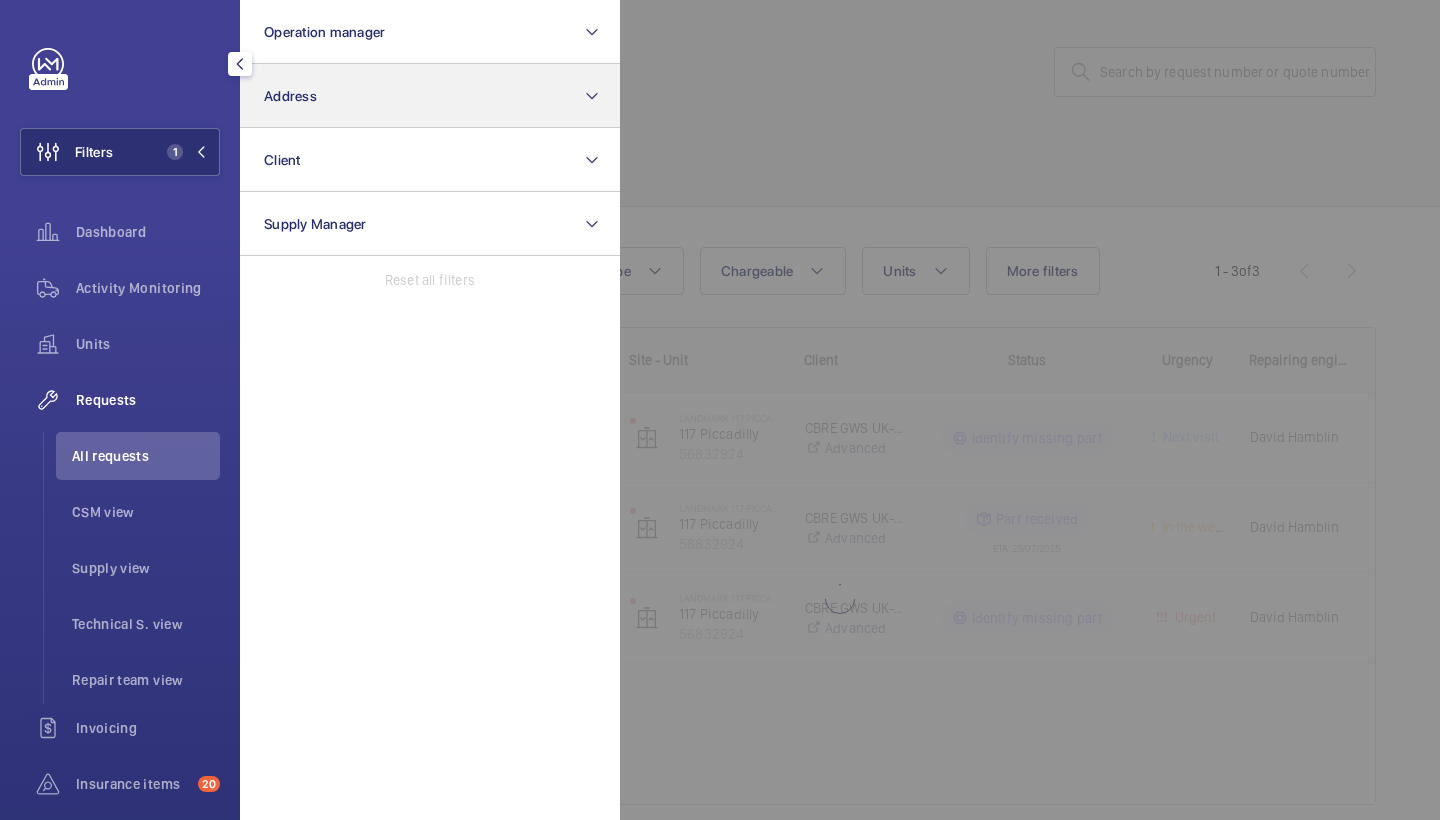 click on "Address" 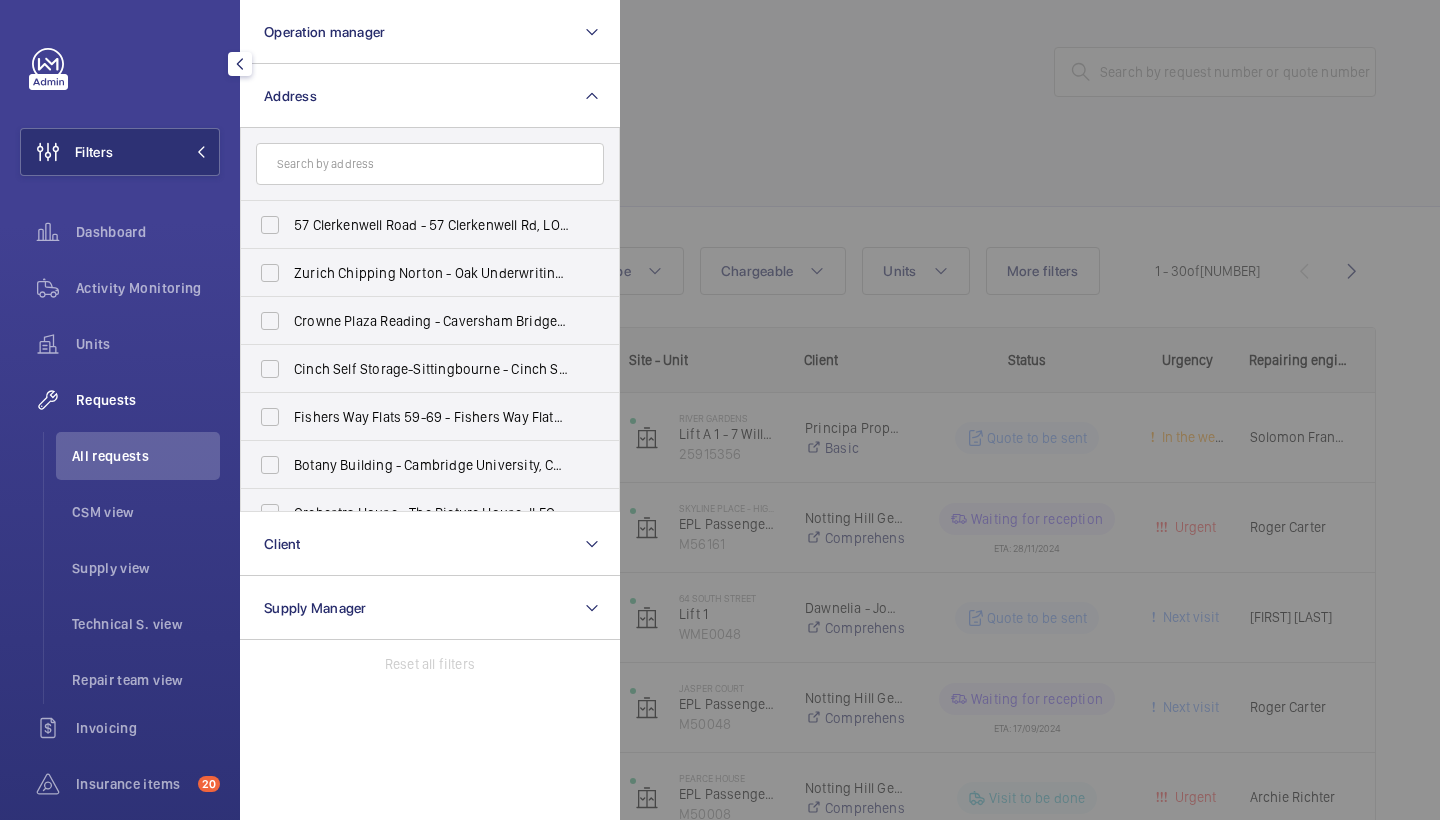 click 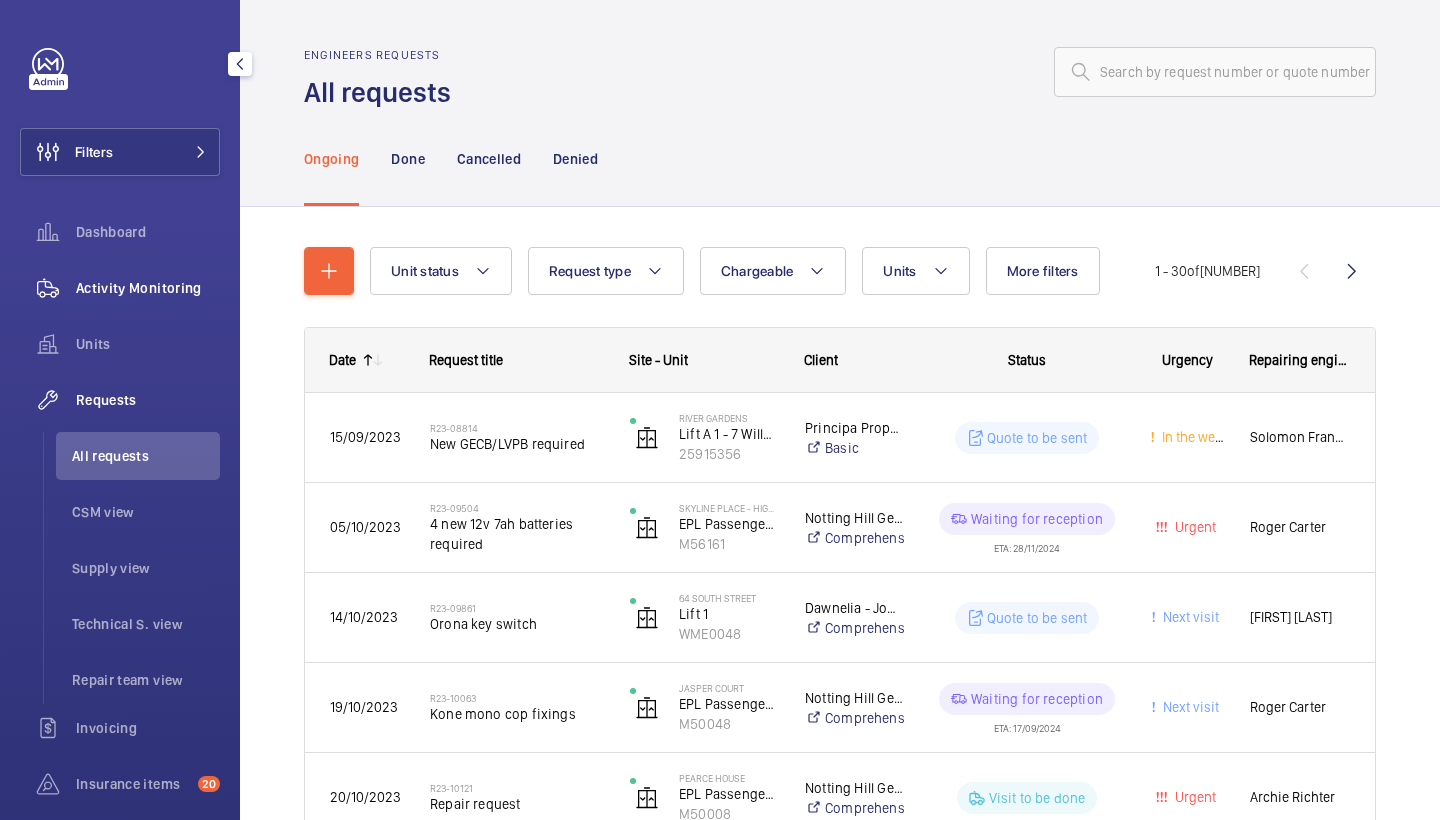 click on "Activity Monitoring" 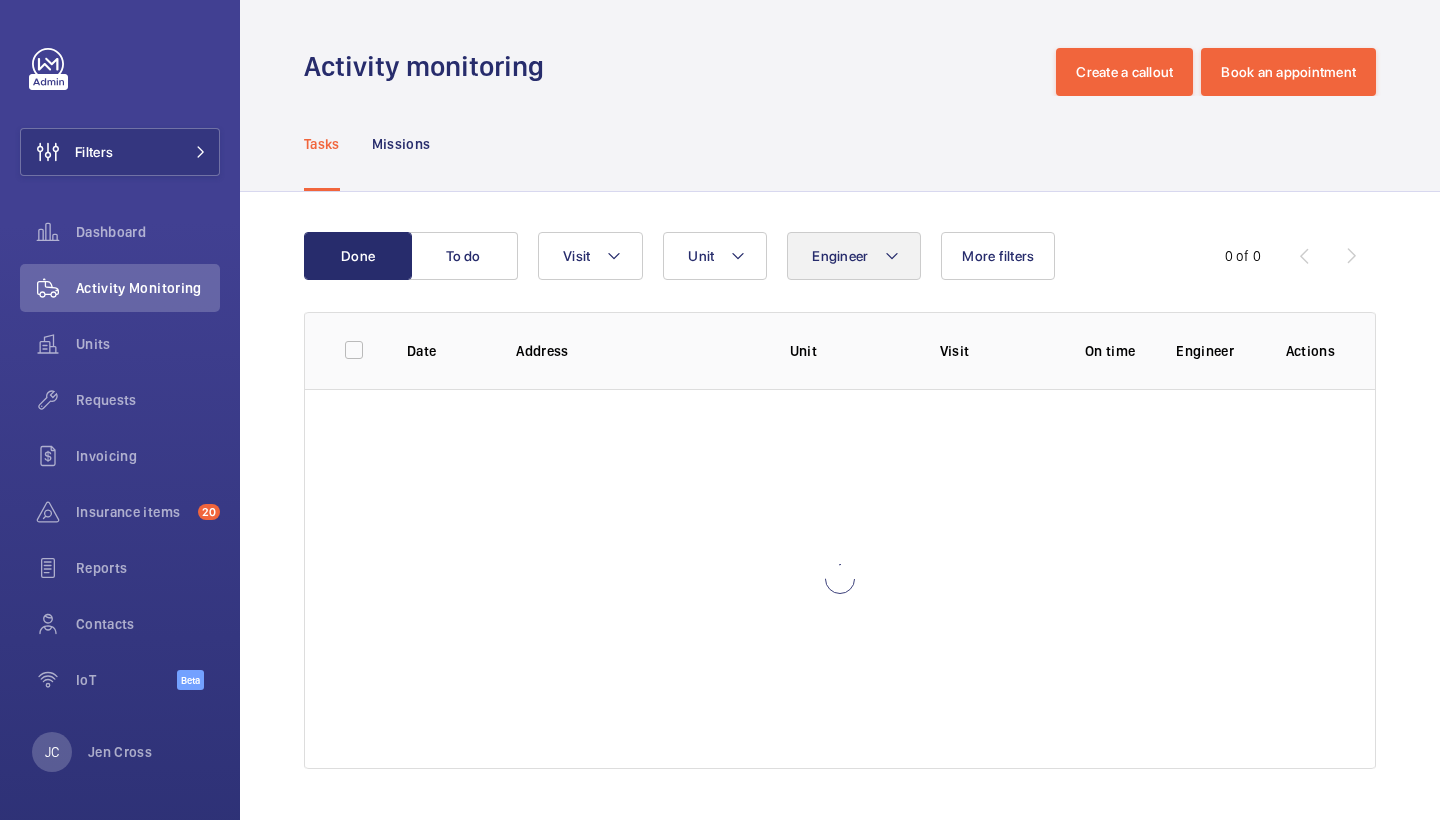 click on "Engineer" 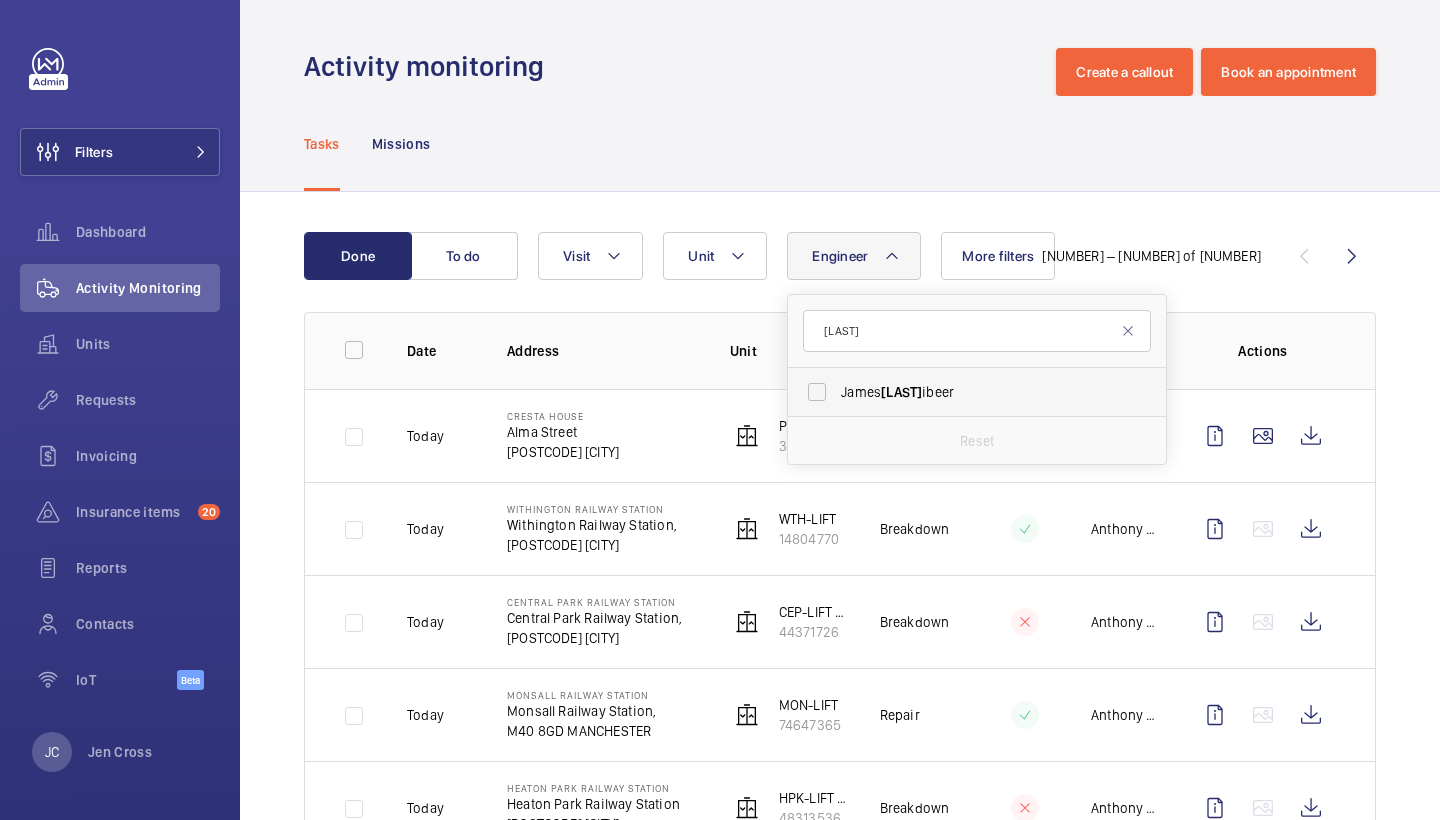 type on "shill" 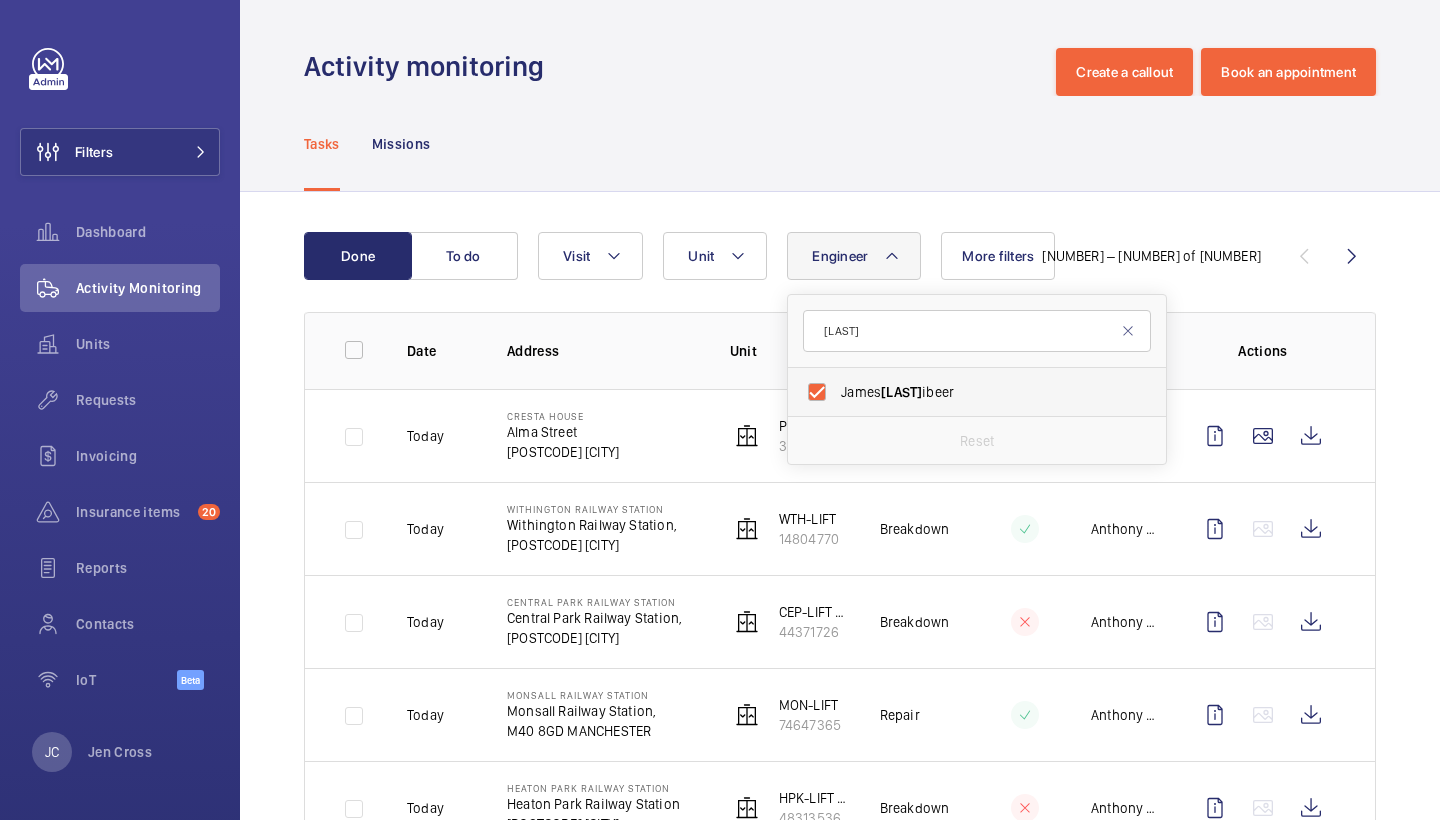 checkbox on "true" 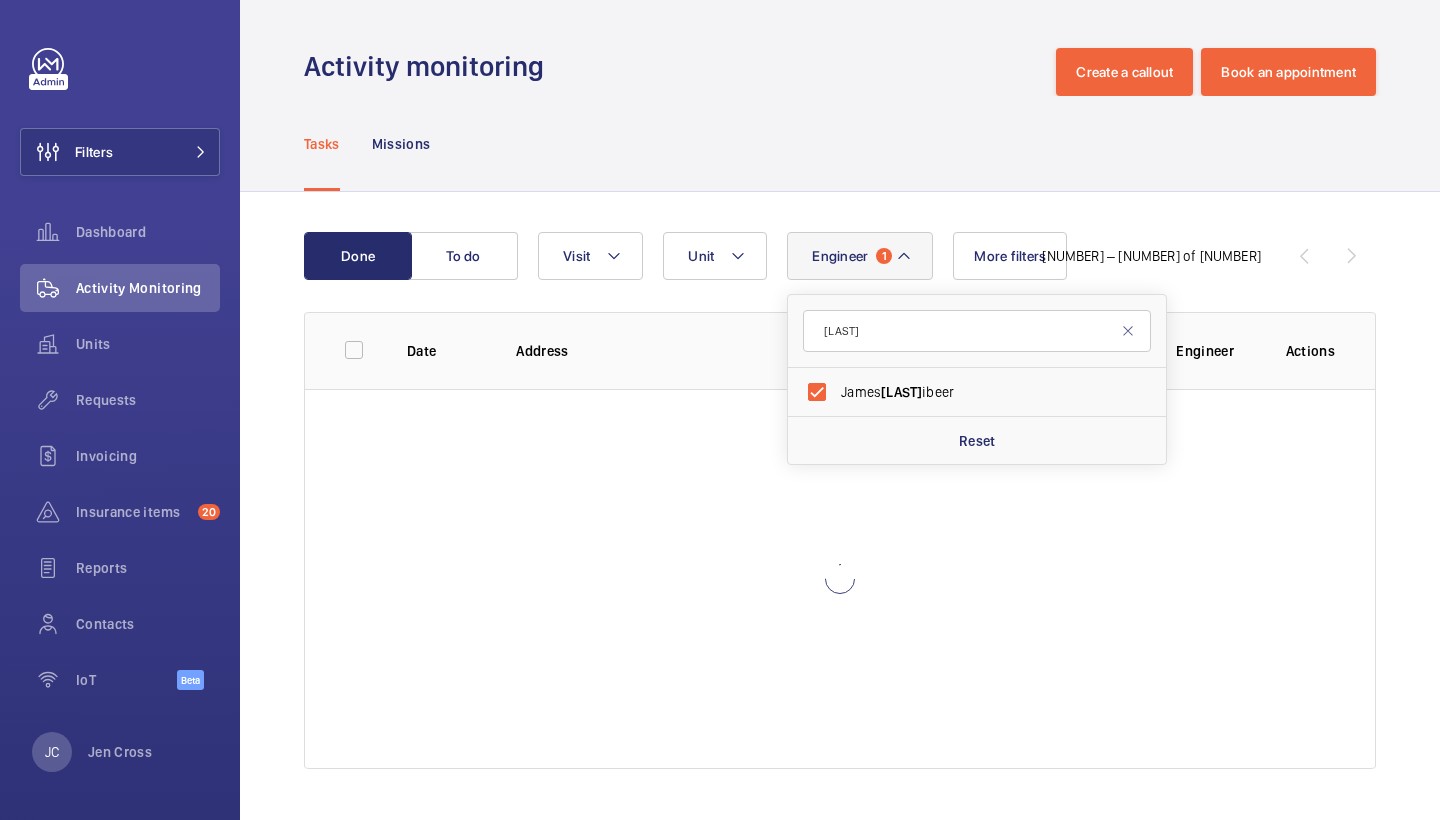 click on "Tasks Missions" 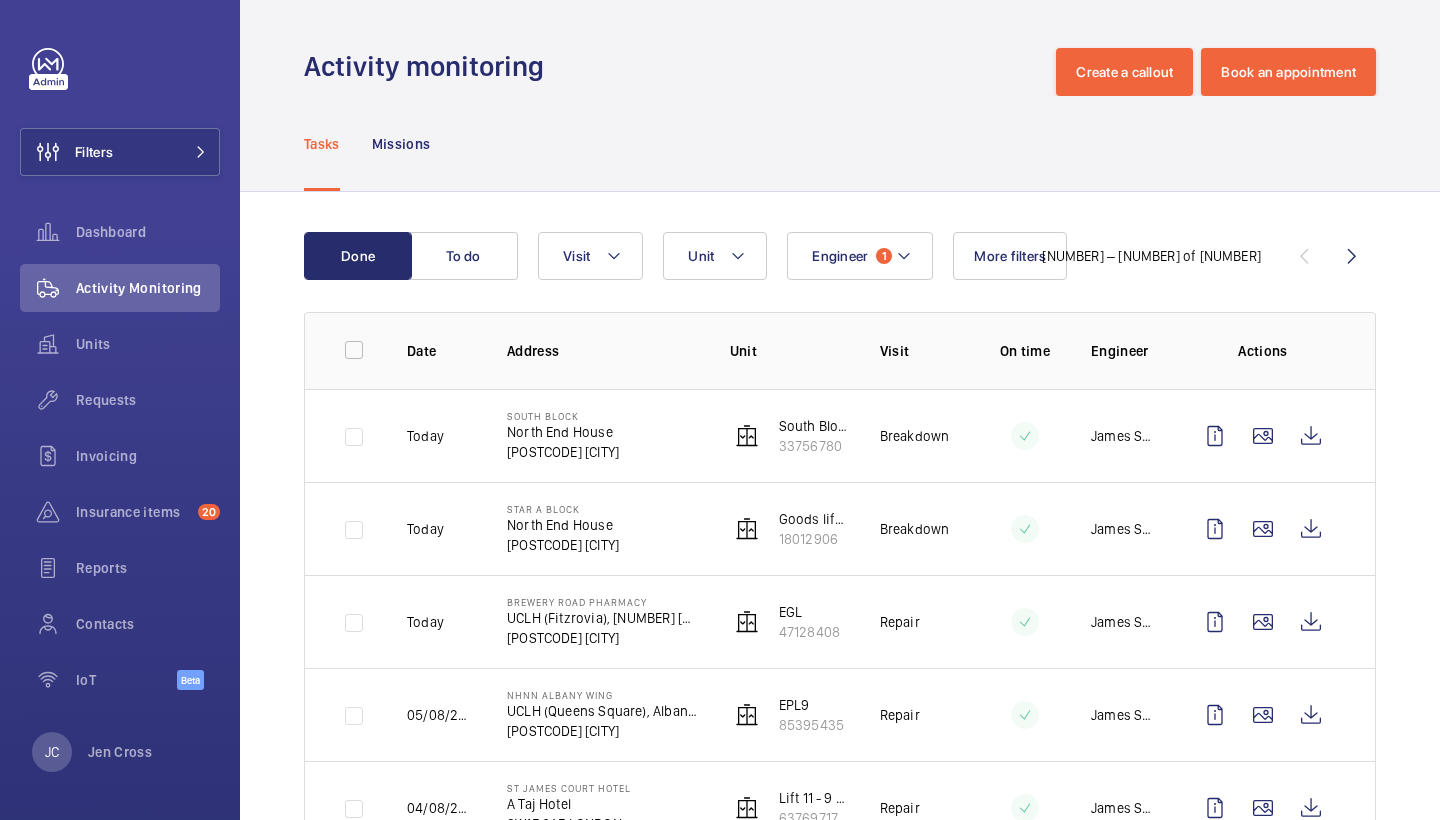 scroll, scrollTop: 42, scrollLeft: 0, axis: vertical 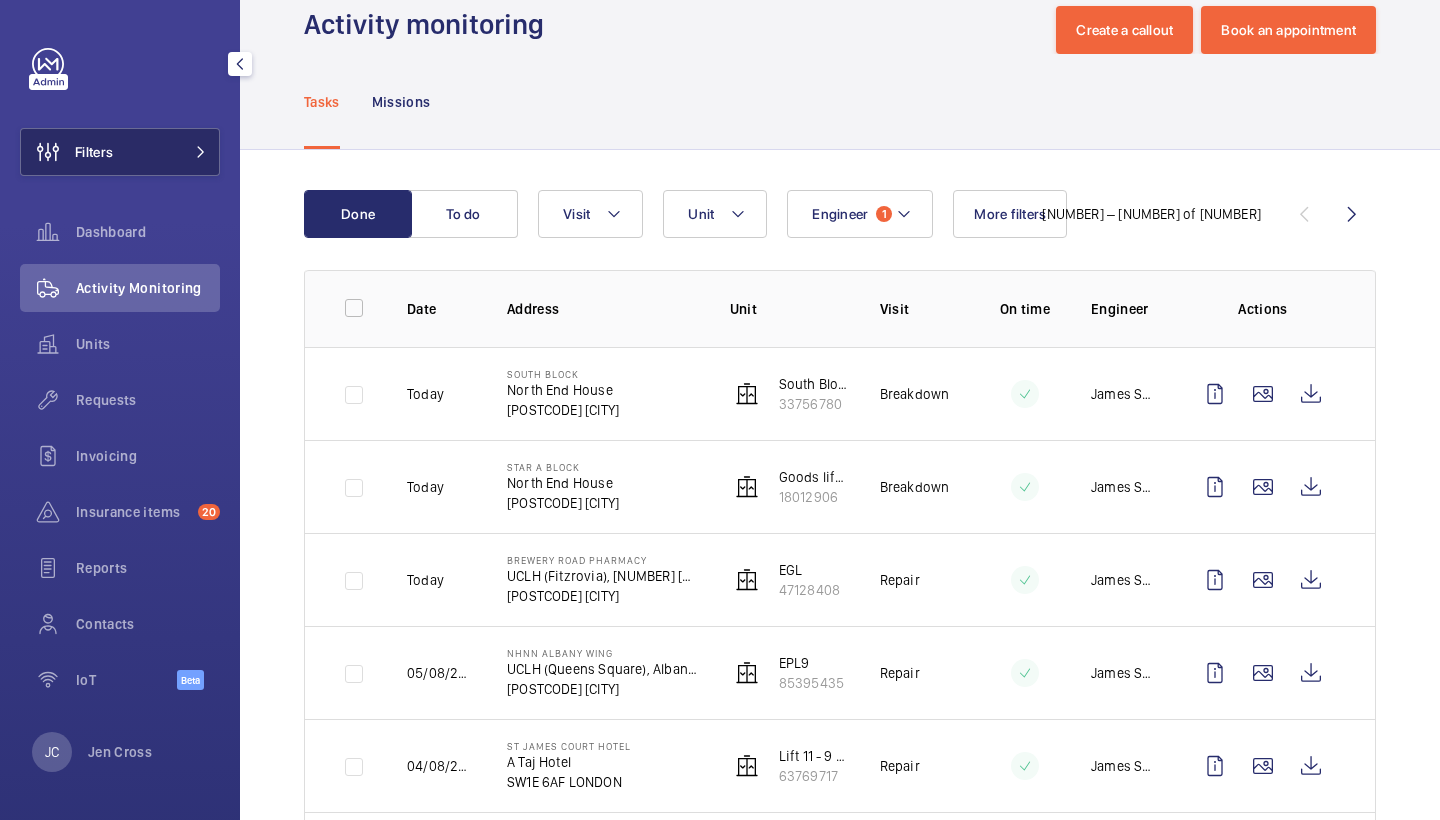 click on "Filters" 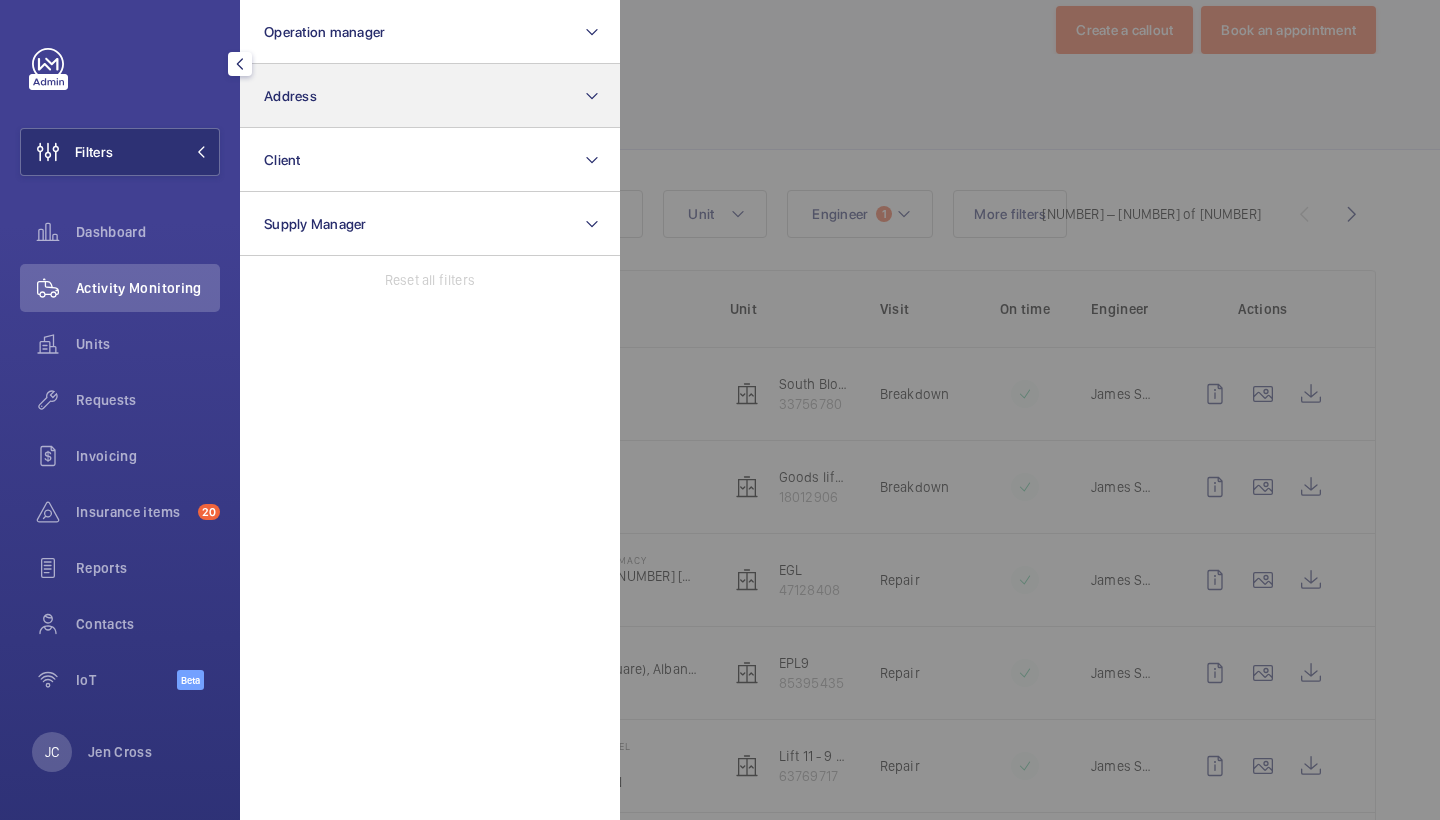 click on "Address" 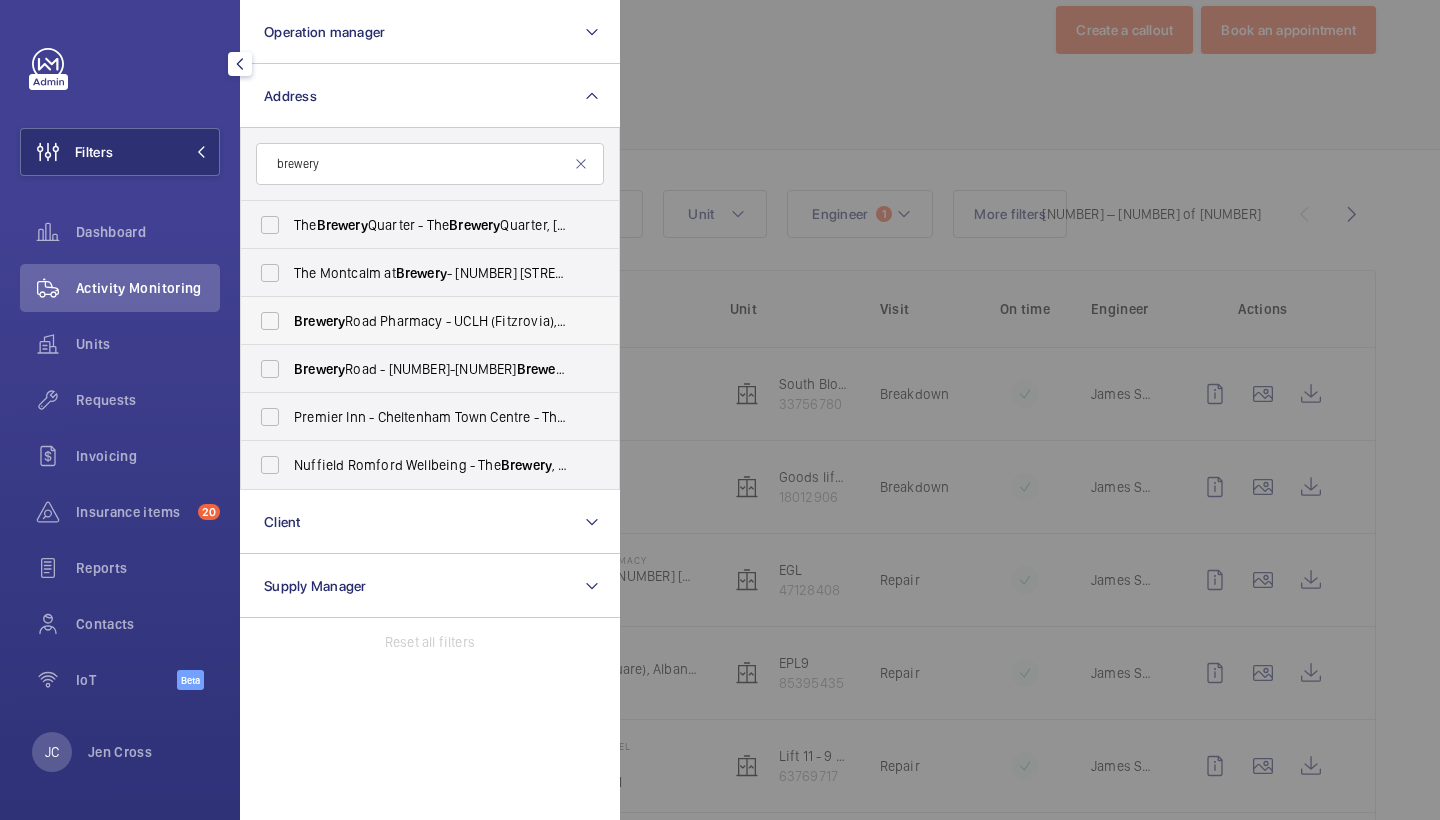 type on "brewery" 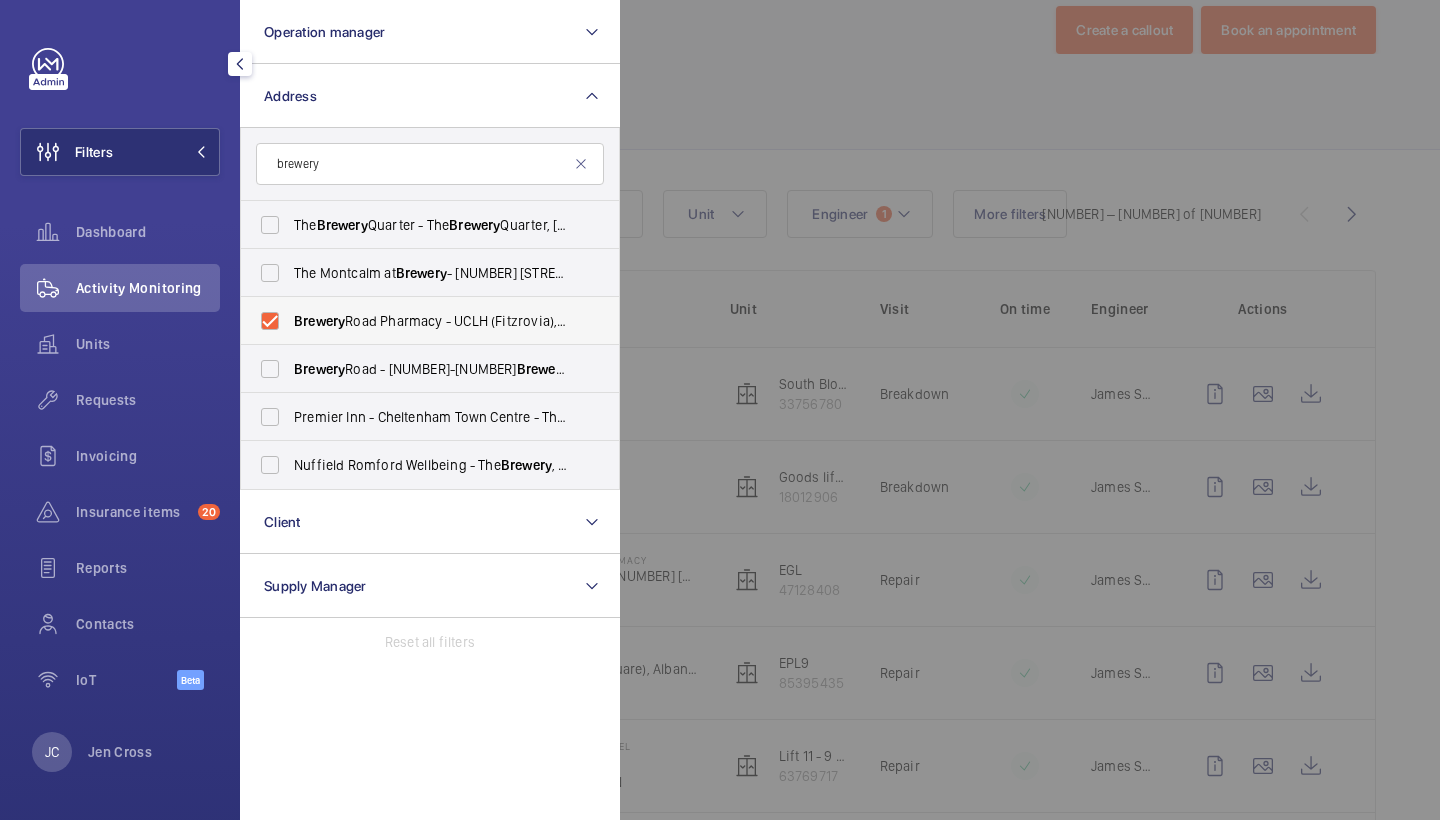 checkbox on "true" 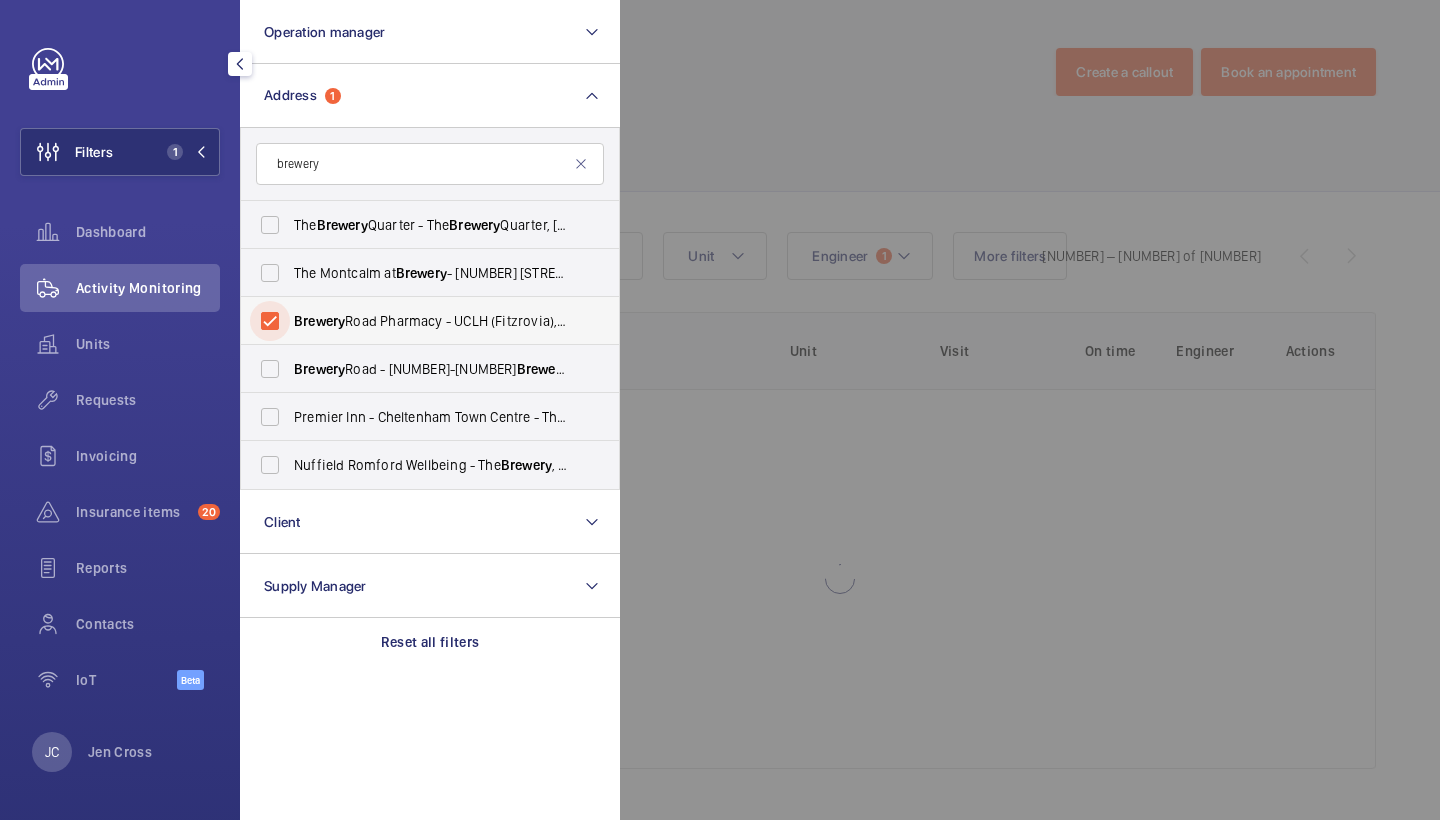 scroll, scrollTop: 0, scrollLeft: 0, axis: both 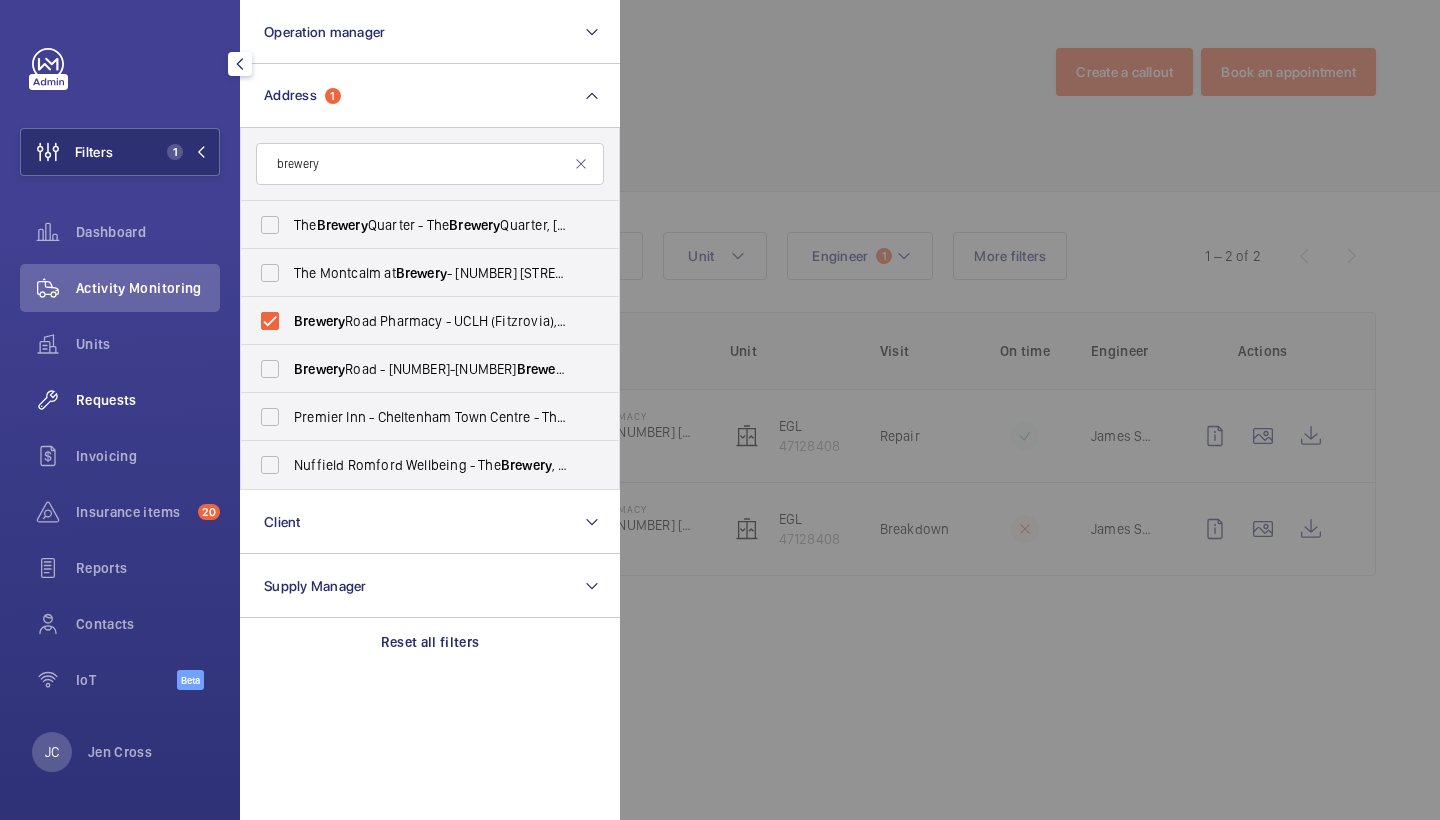 click on "Requests" 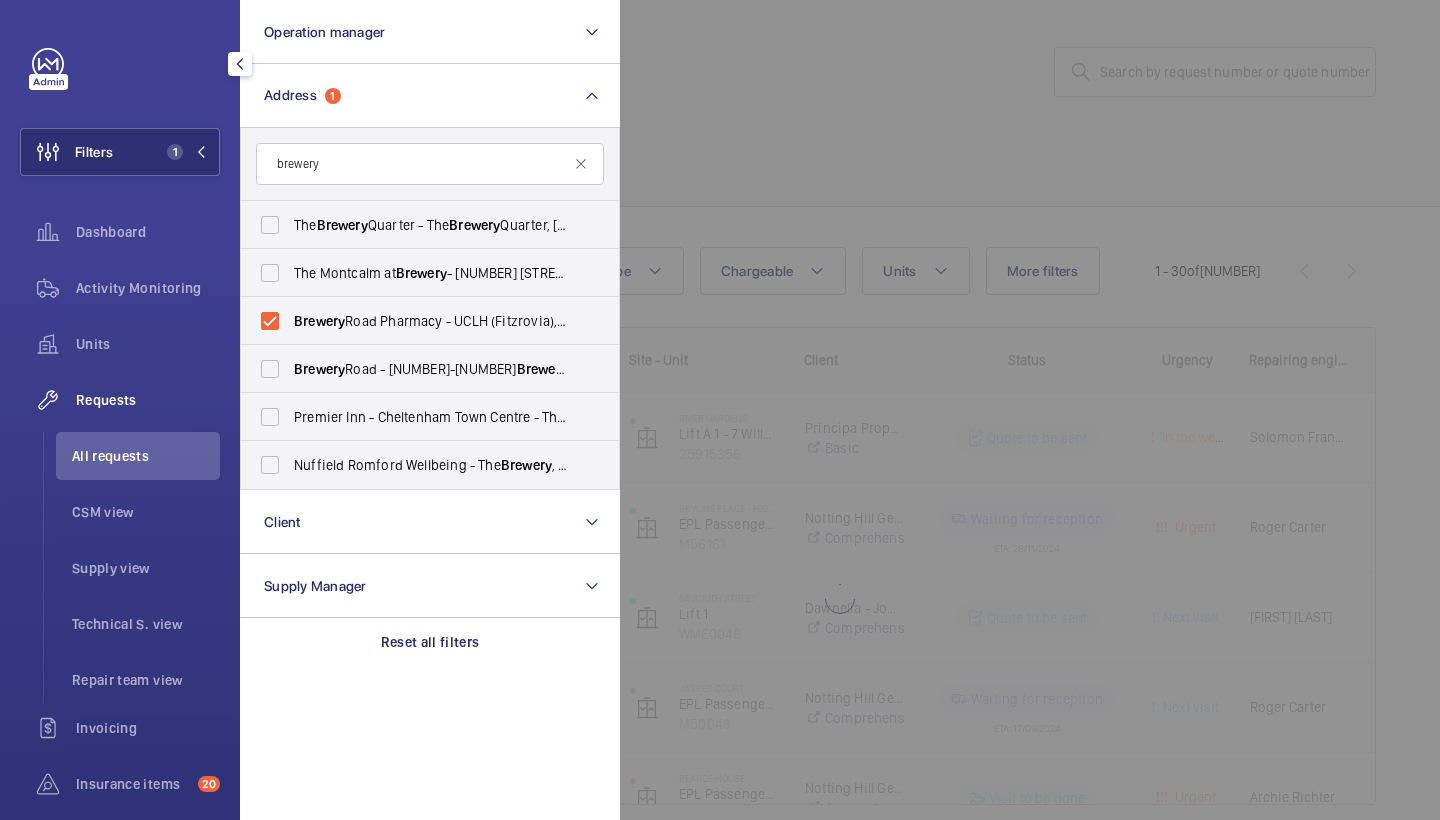 click 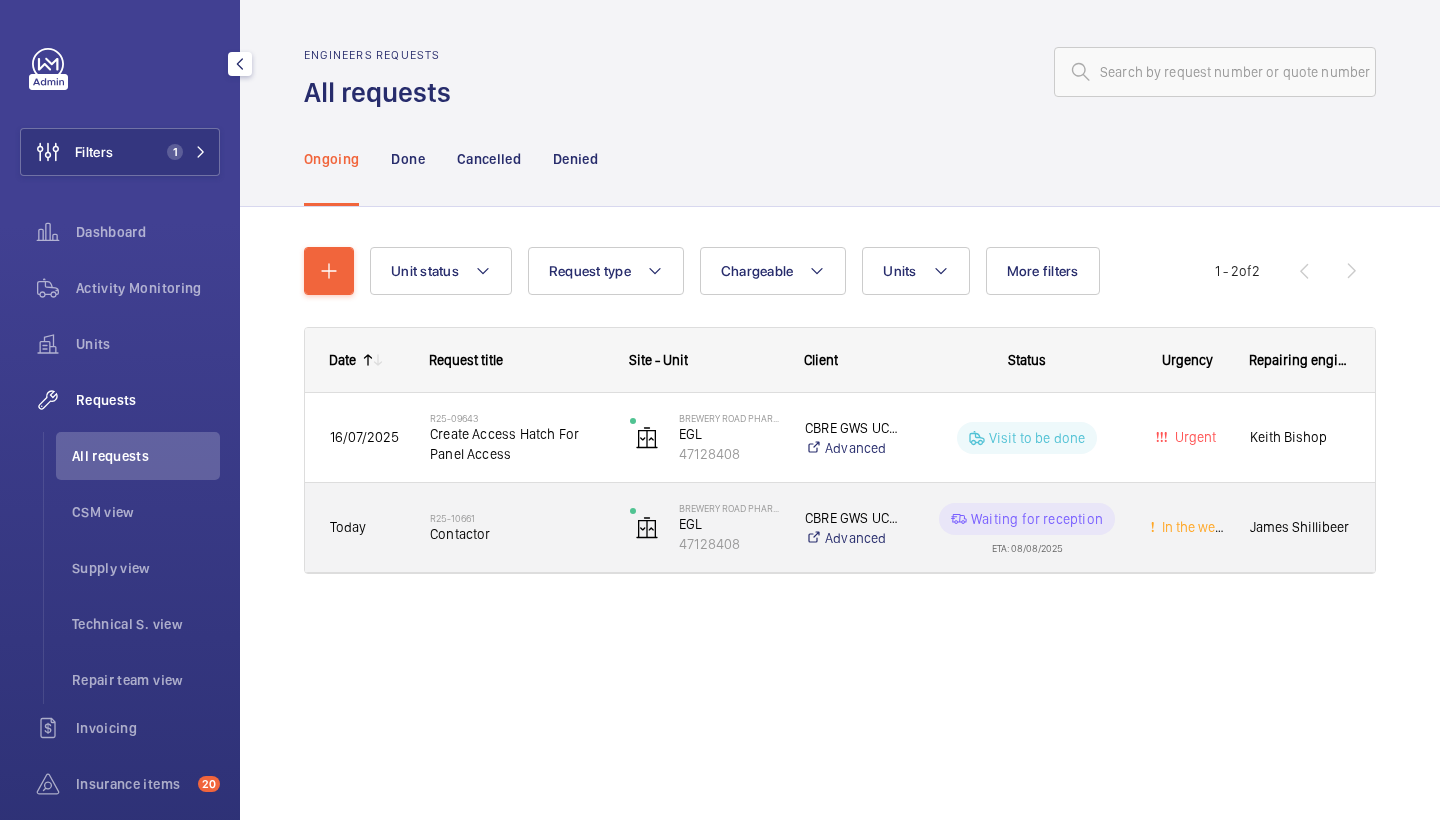 click on "Contactor" 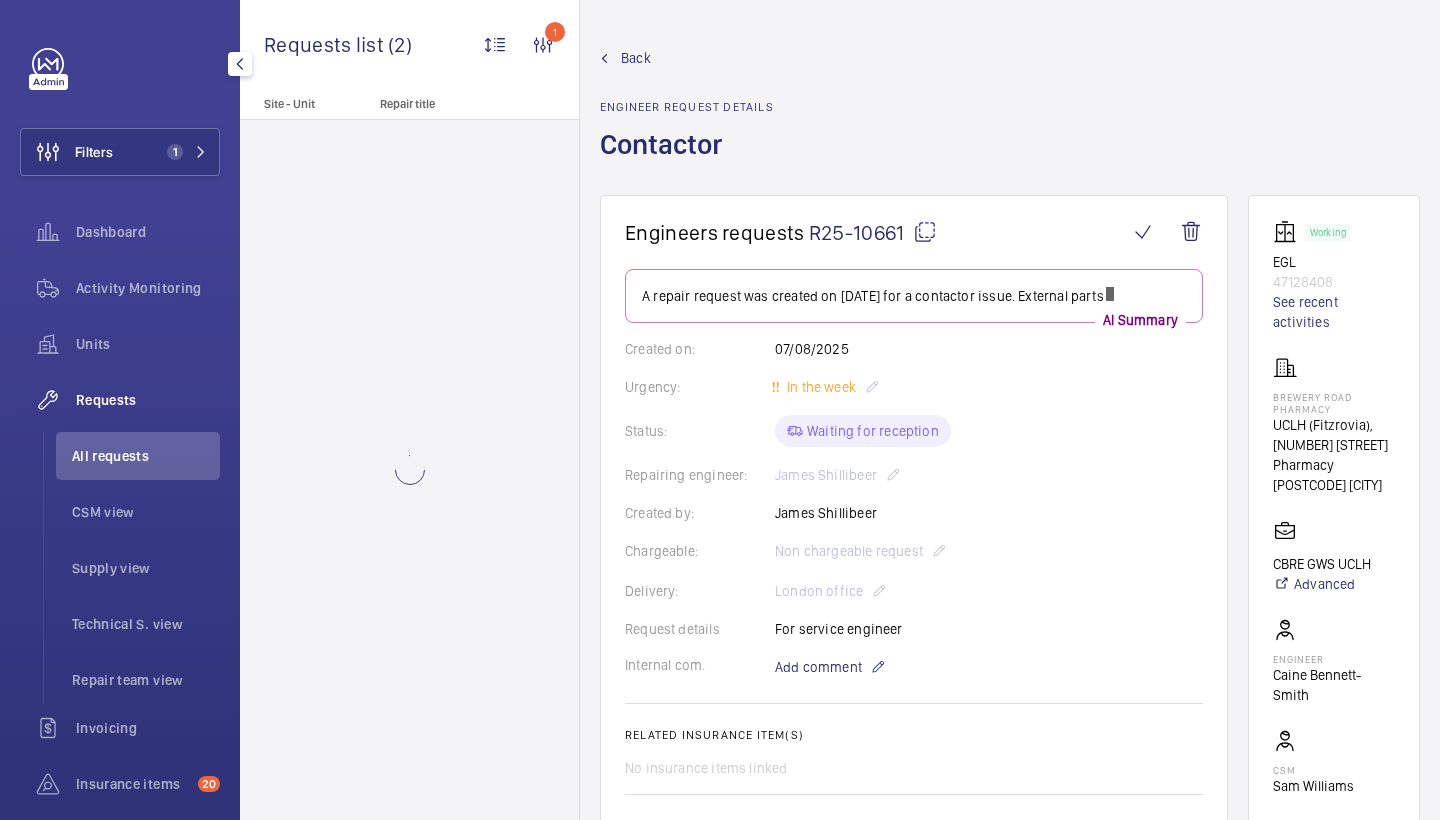 scroll, scrollTop: 17, scrollLeft: 0, axis: vertical 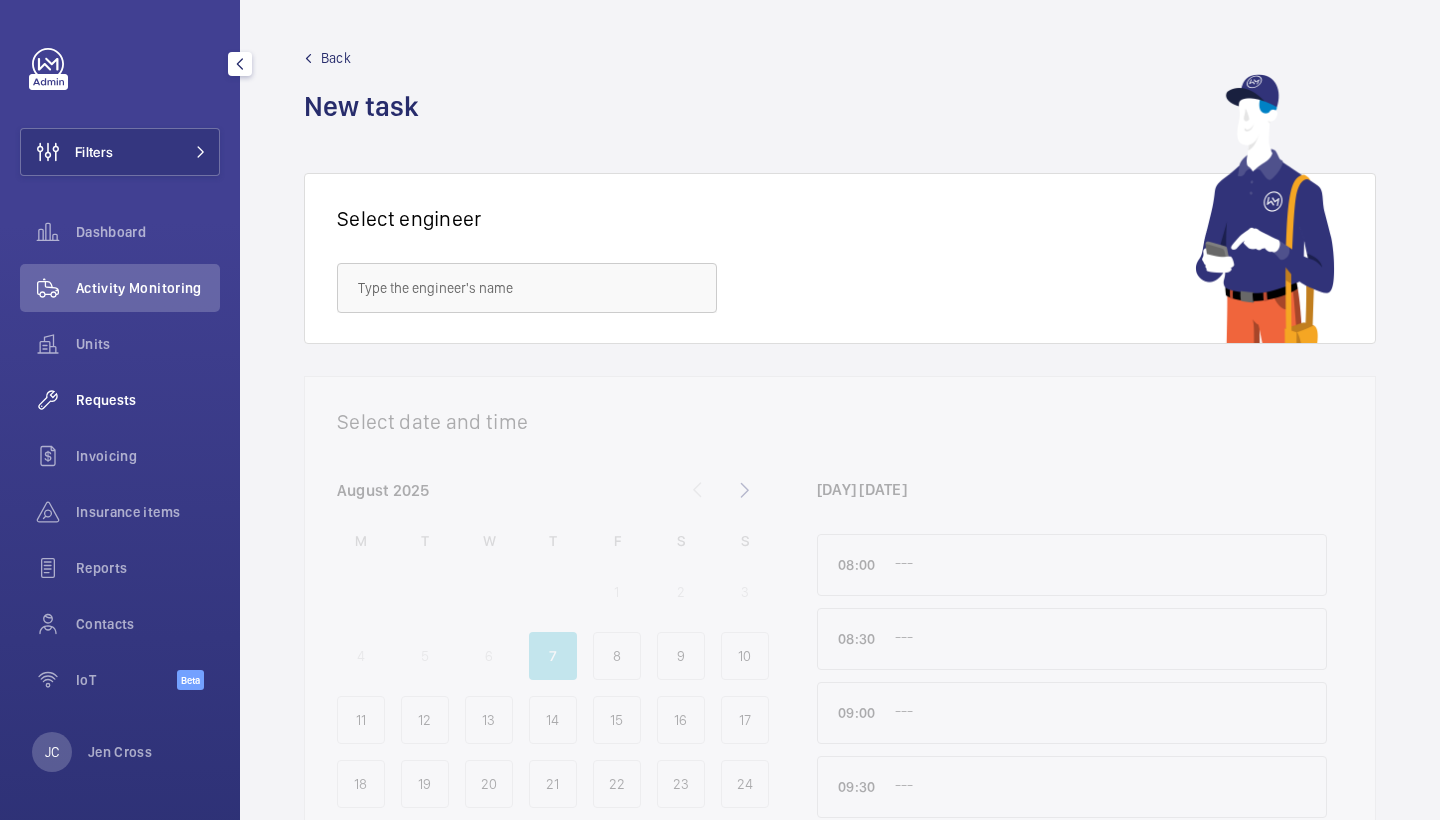 click on "Requests" 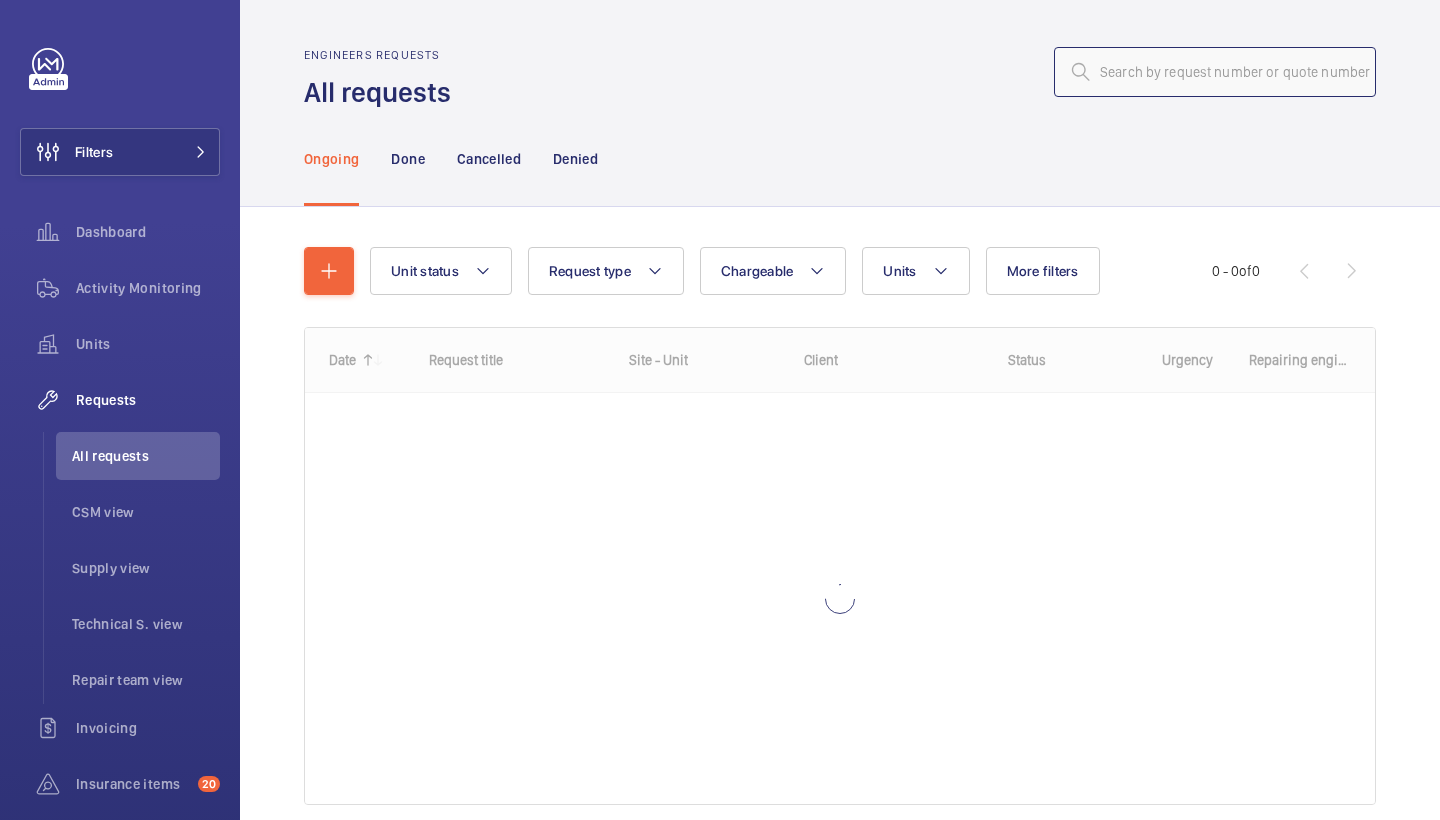 click 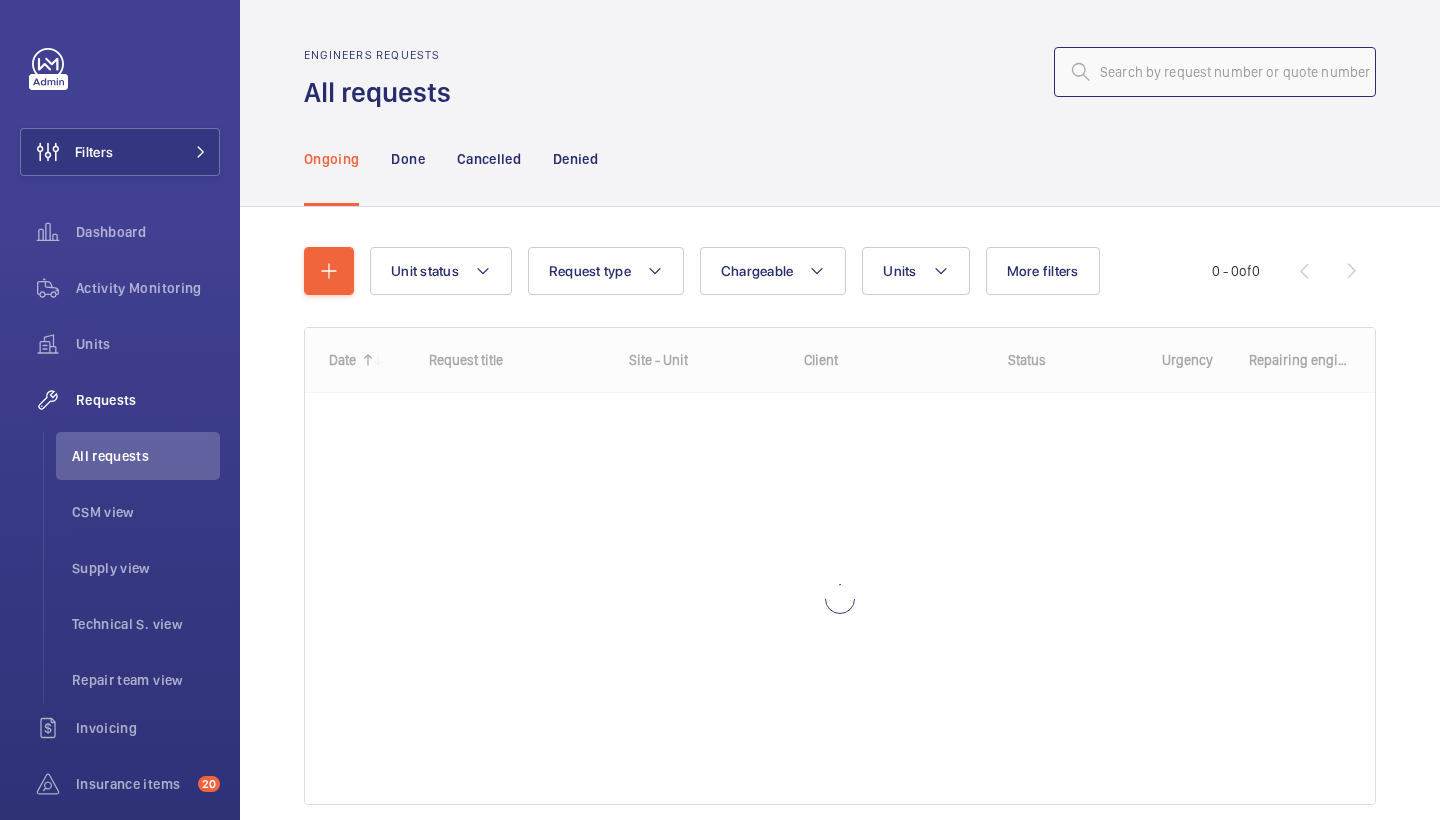 type on "R25-10636" 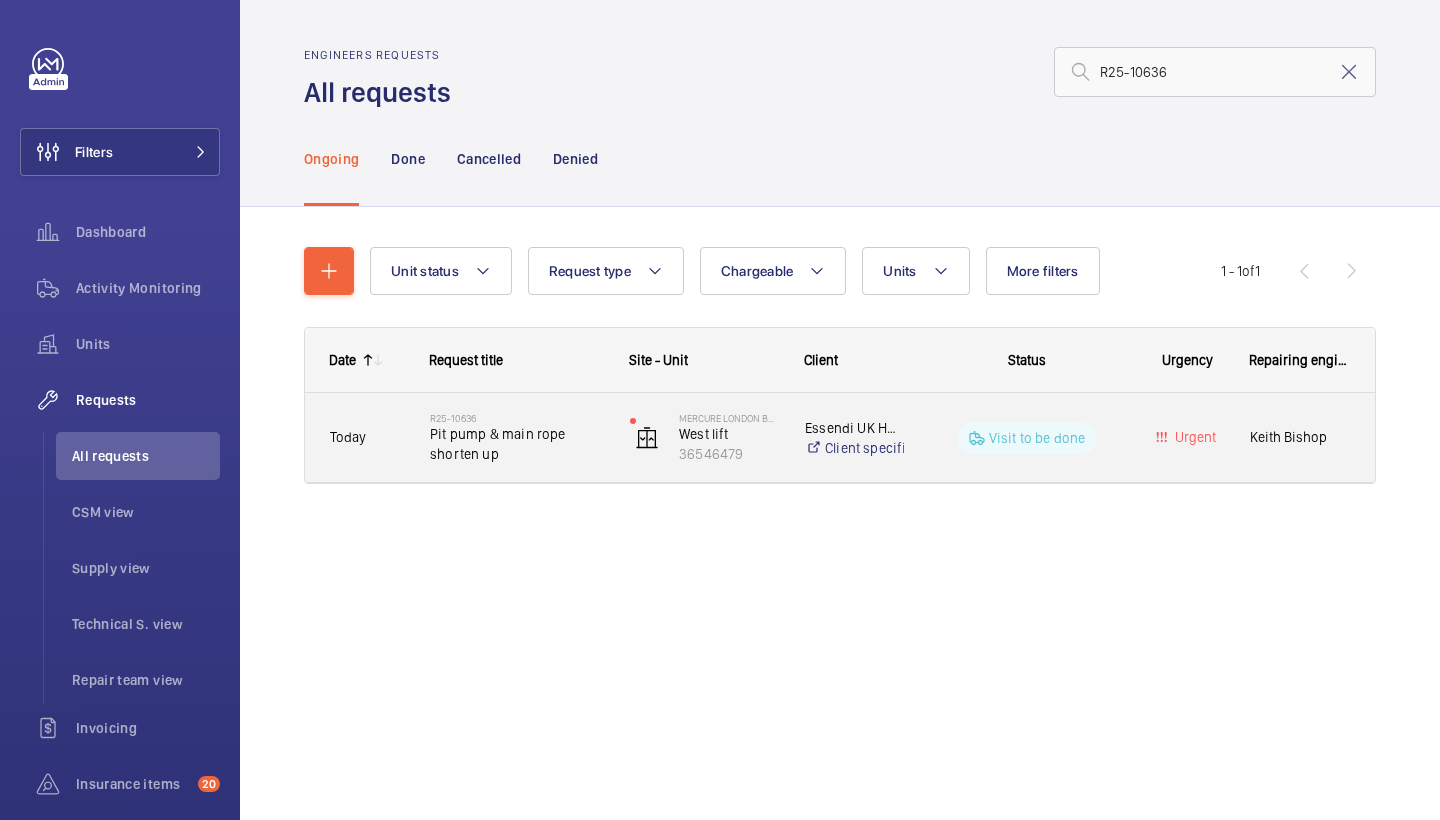 click on "Pit pump & main rope shorten up" 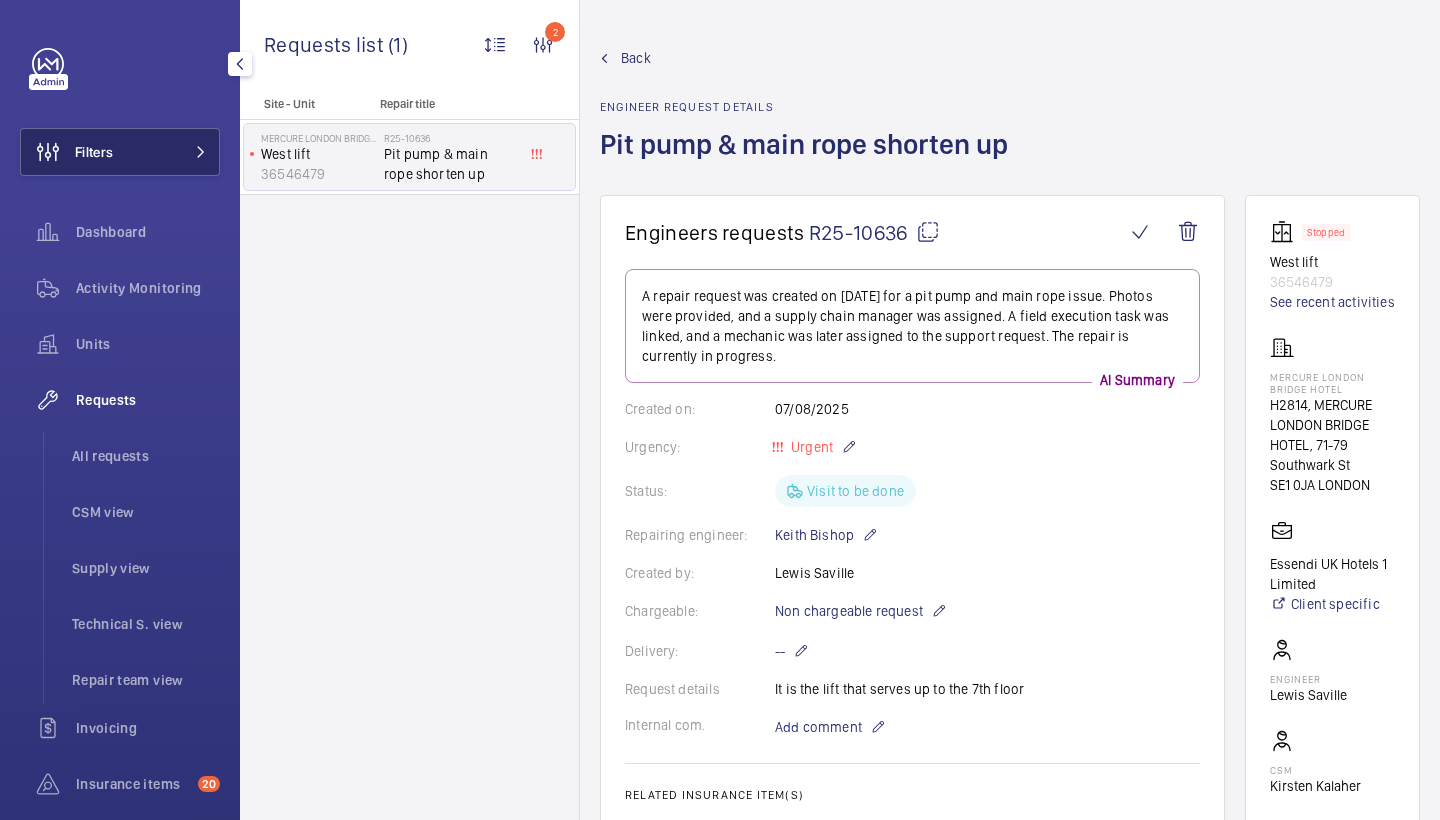 drag, startPoint x: 139, startPoint y: 283, endPoint x: 164, endPoint y: 164, distance: 121.597694 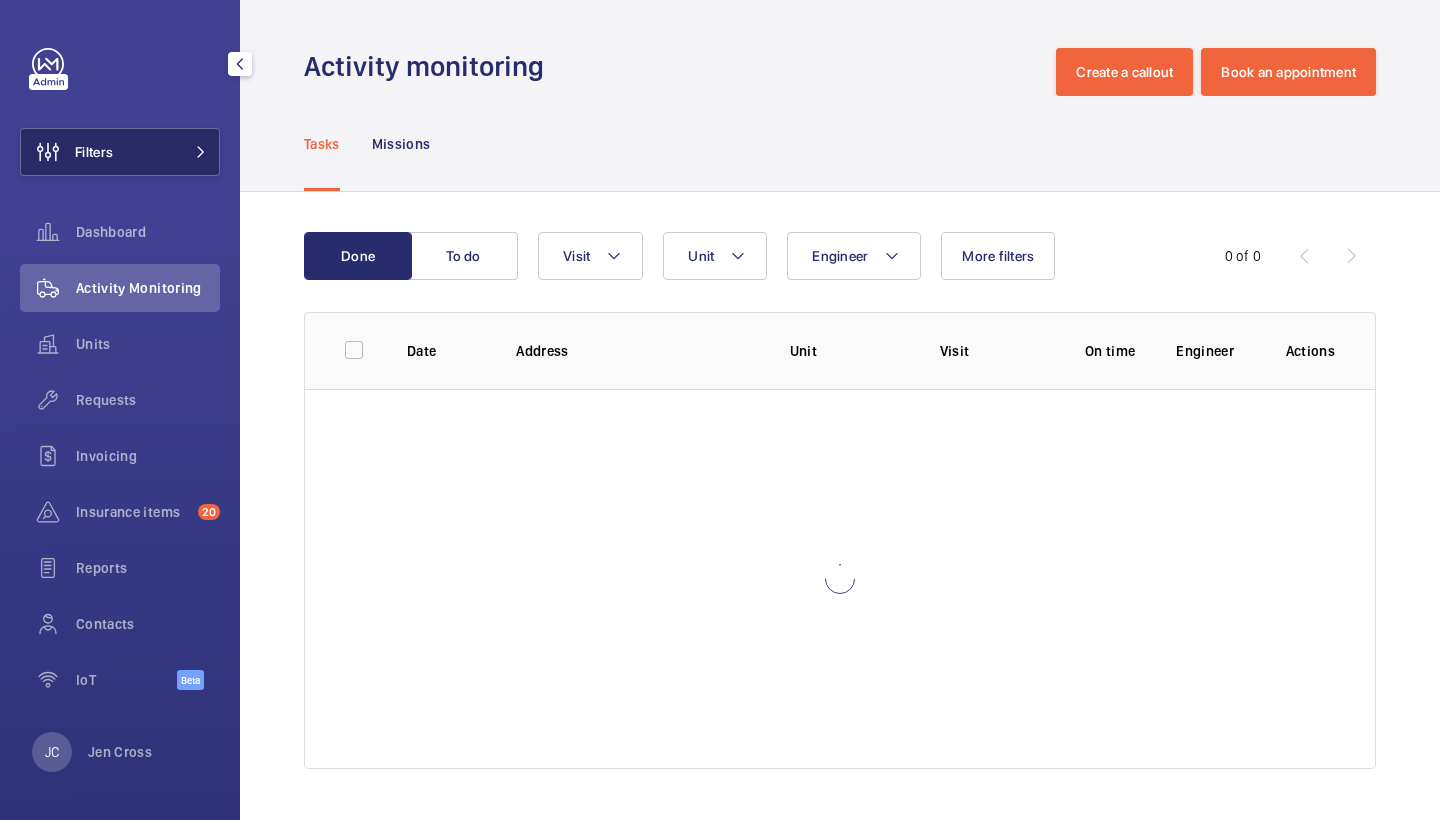 click on "Filters" 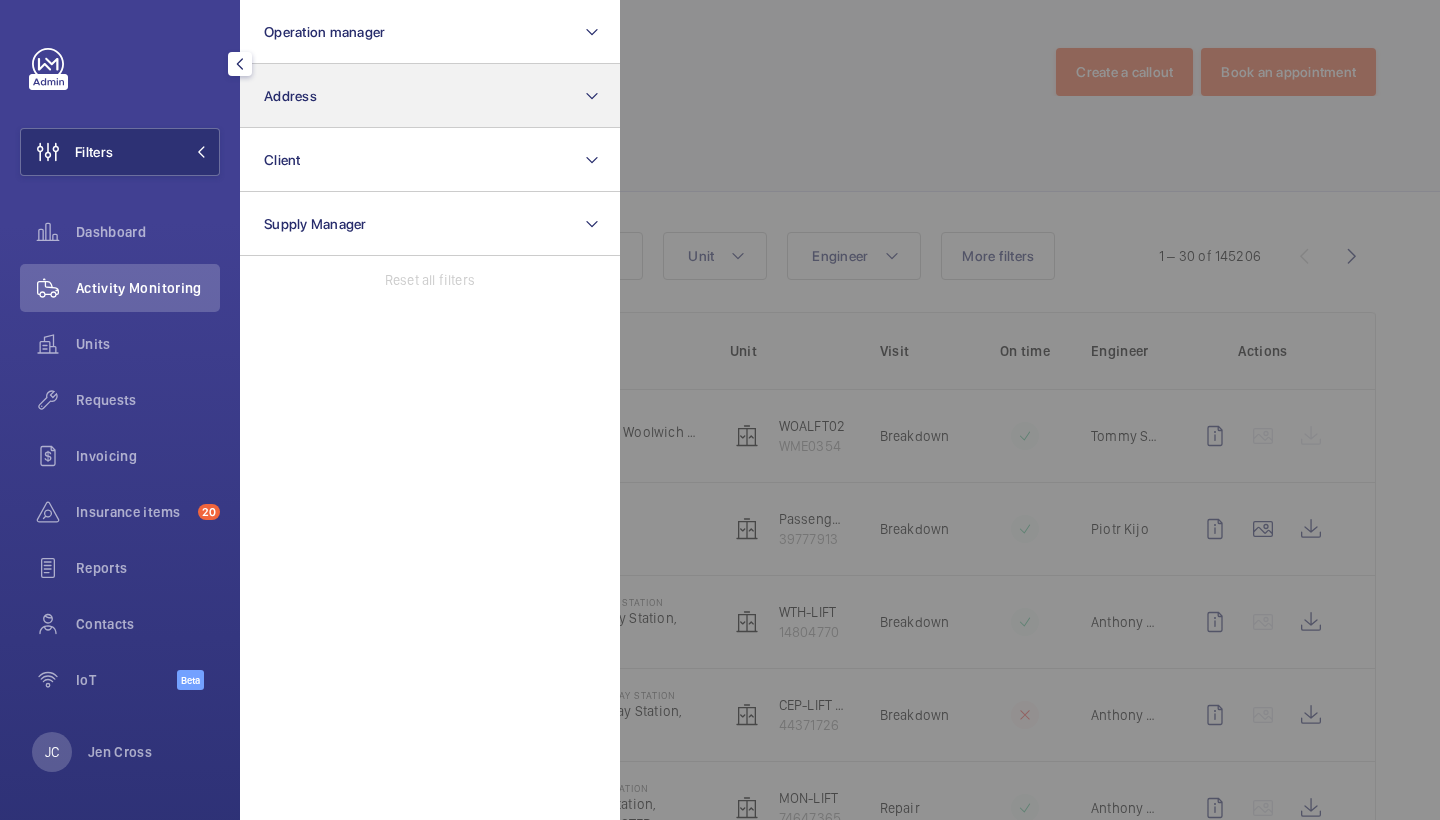 click on "Address" 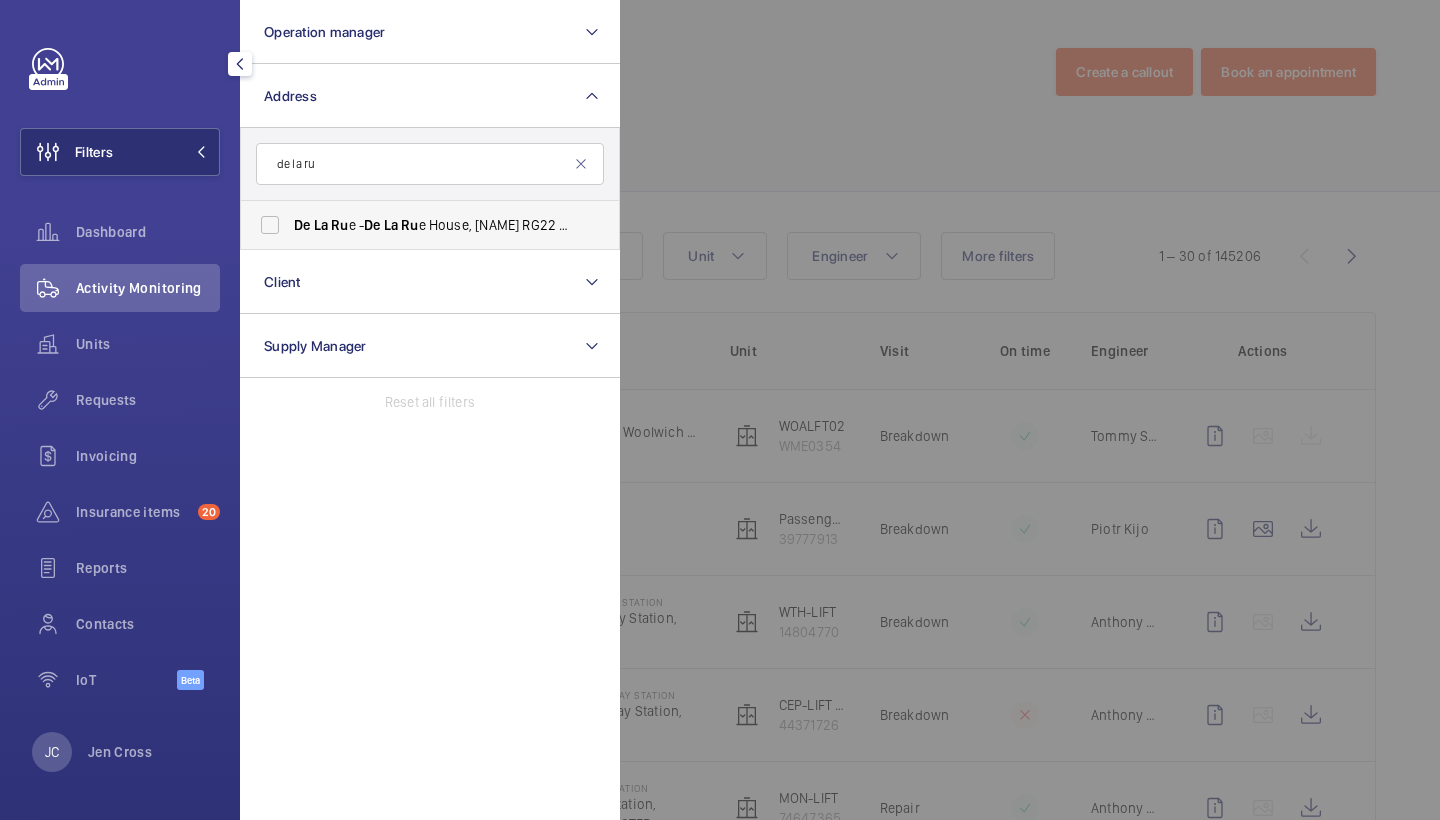 type on "de la ru" 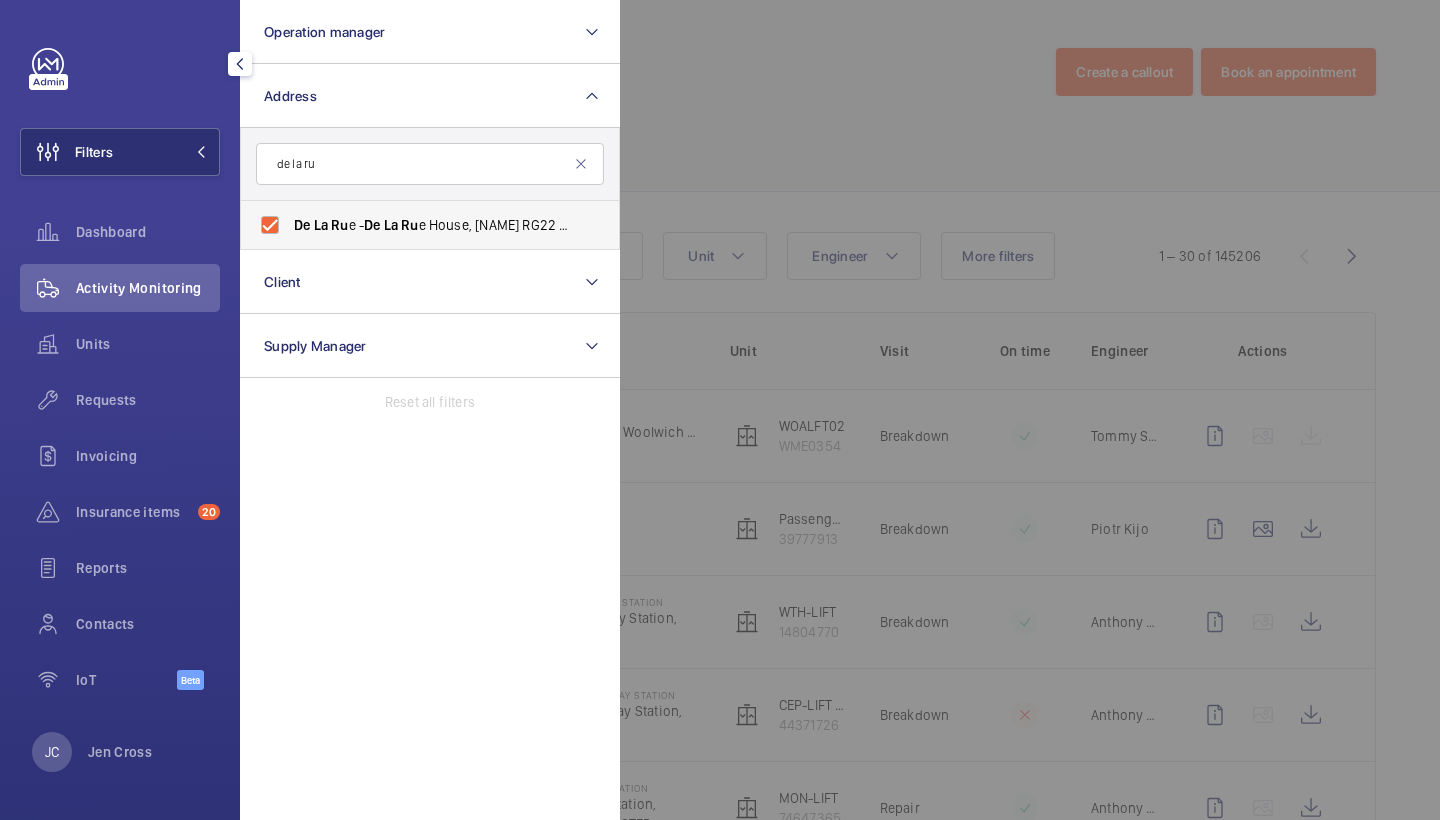 checkbox on "true" 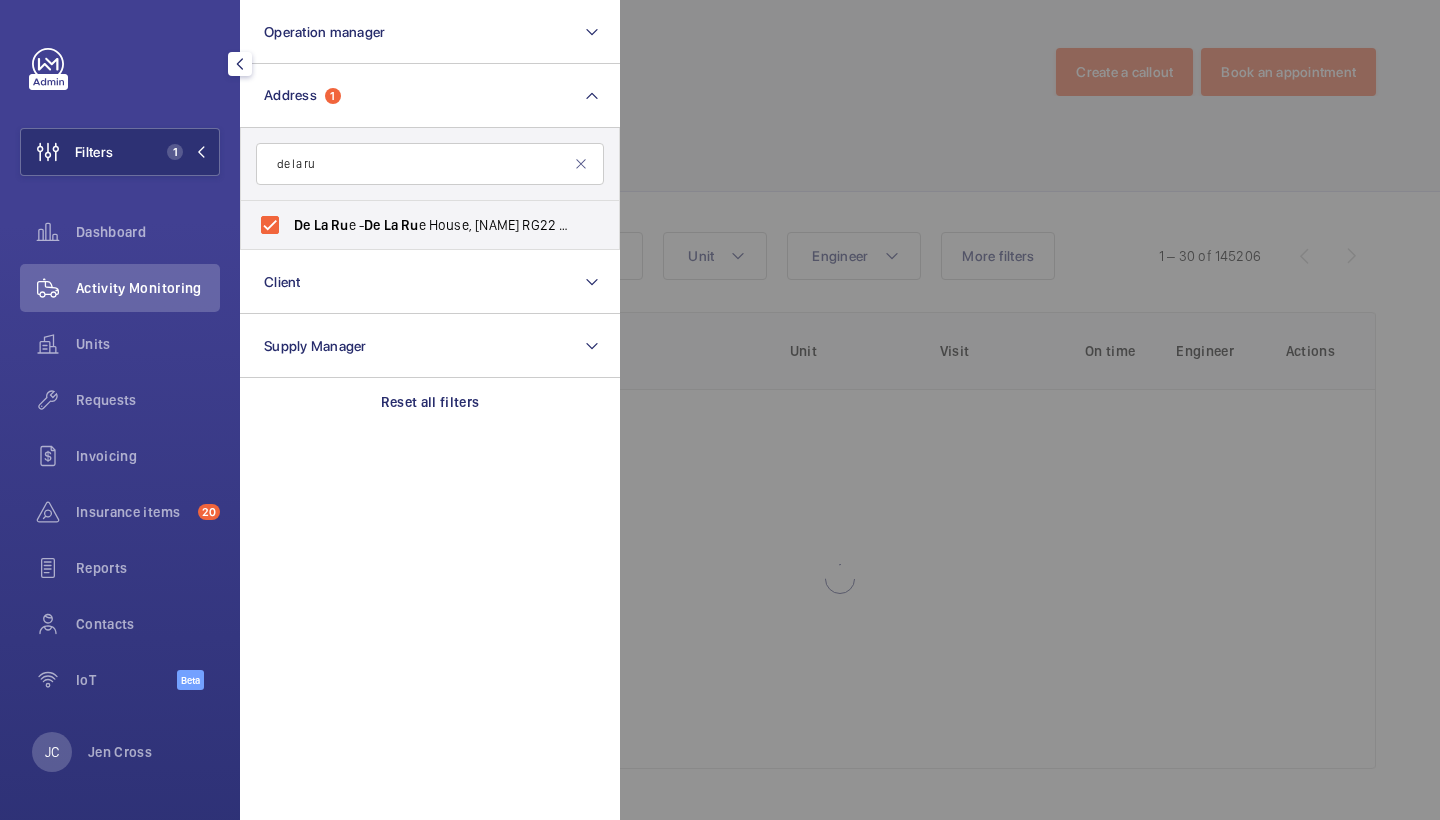 click 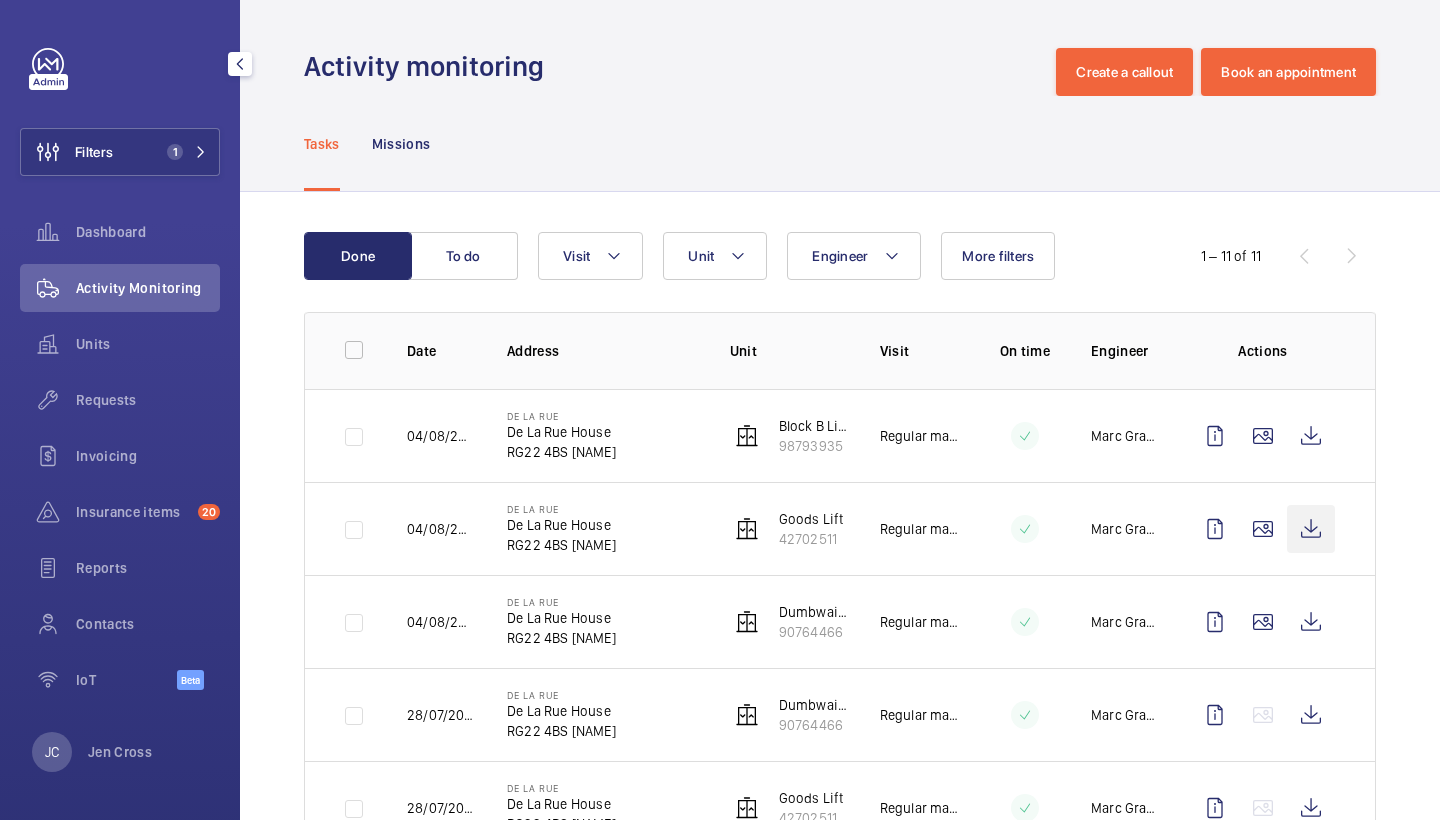 click 